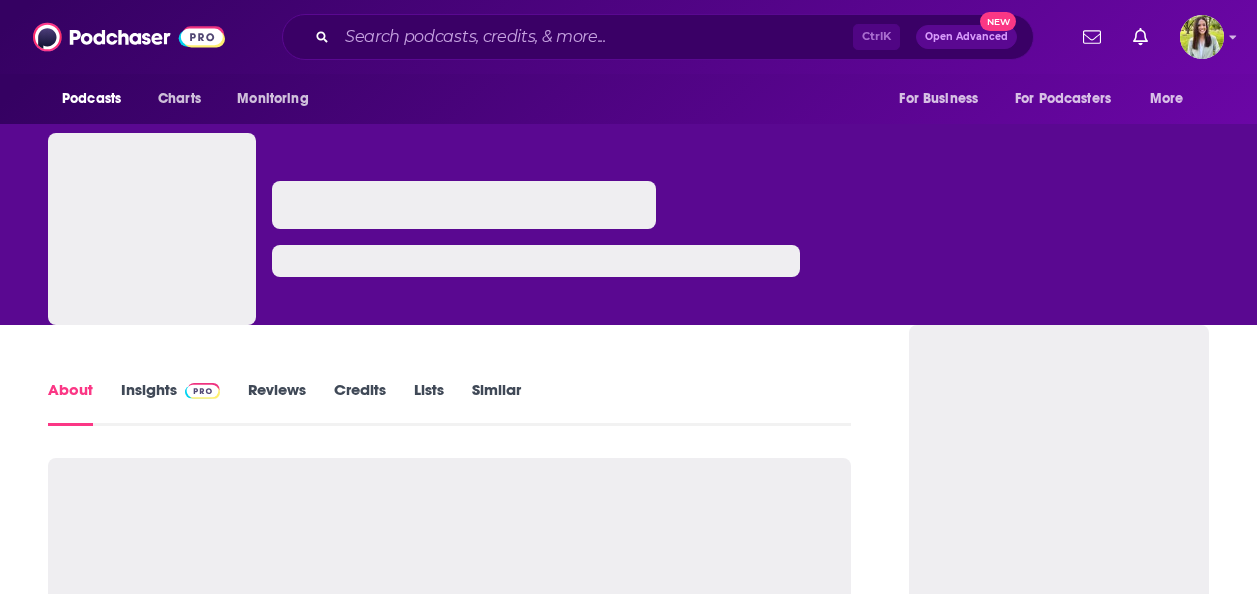 scroll, scrollTop: 0, scrollLeft: 0, axis: both 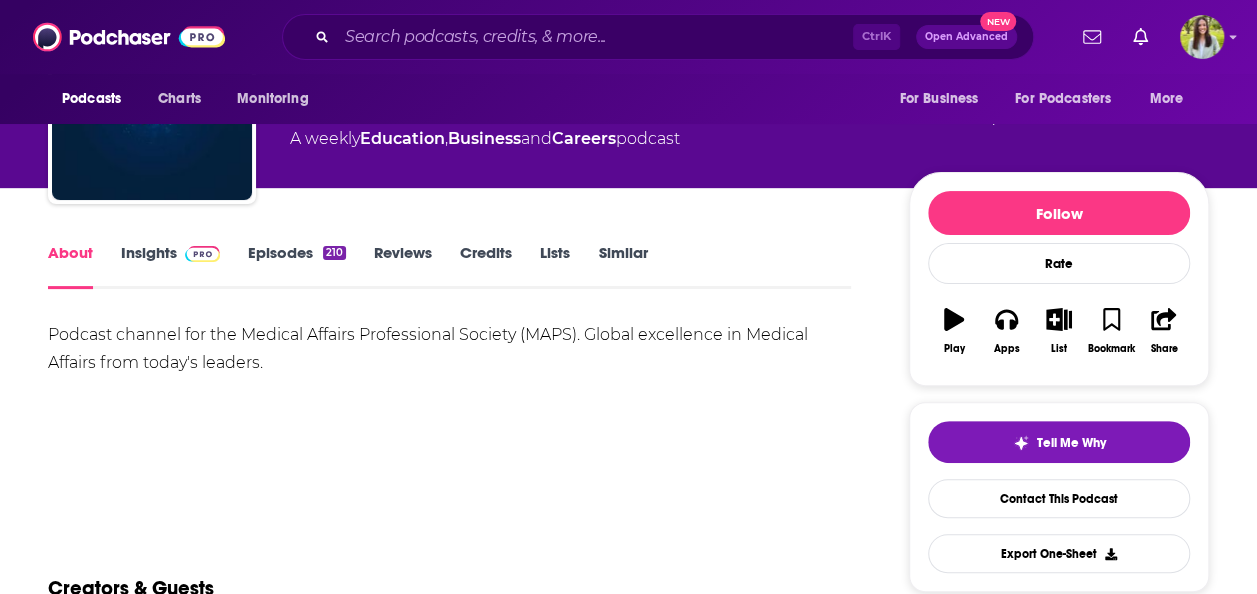 click on "Insights" at bounding box center [170, 266] 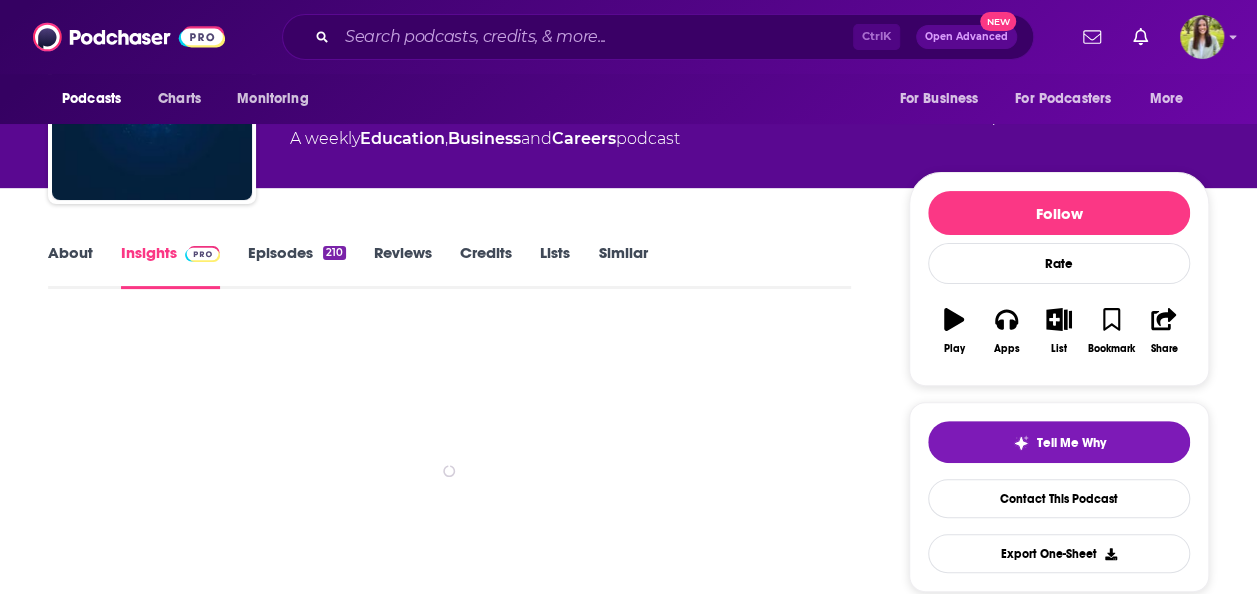 scroll, scrollTop: 0, scrollLeft: 0, axis: both 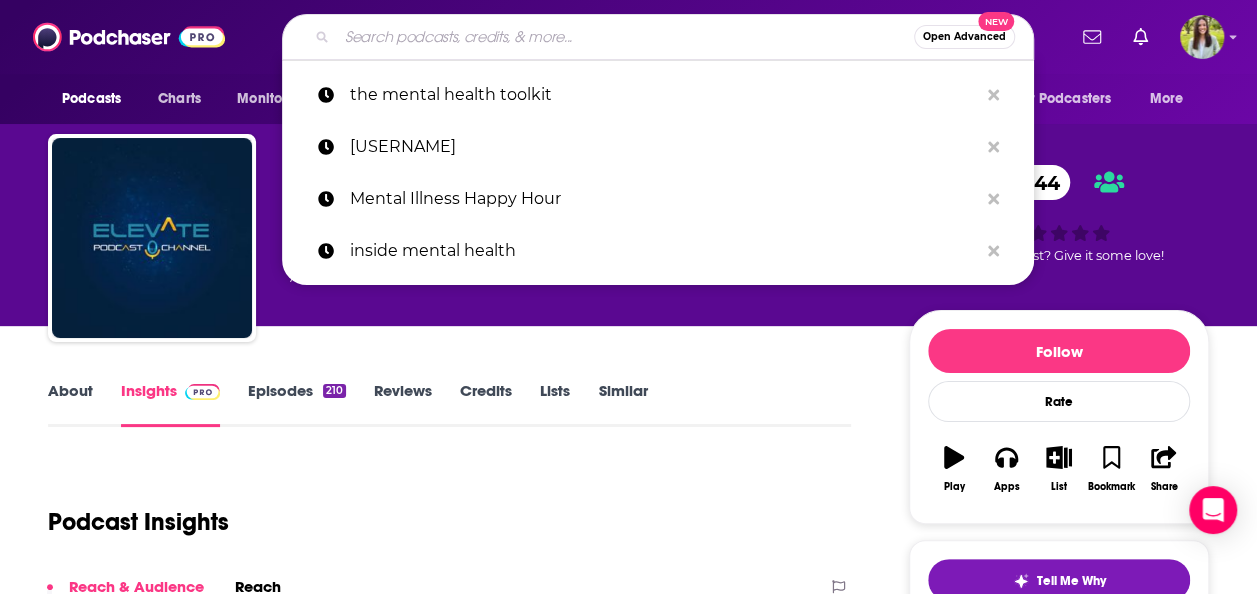 click at bounding box center [625, 37] 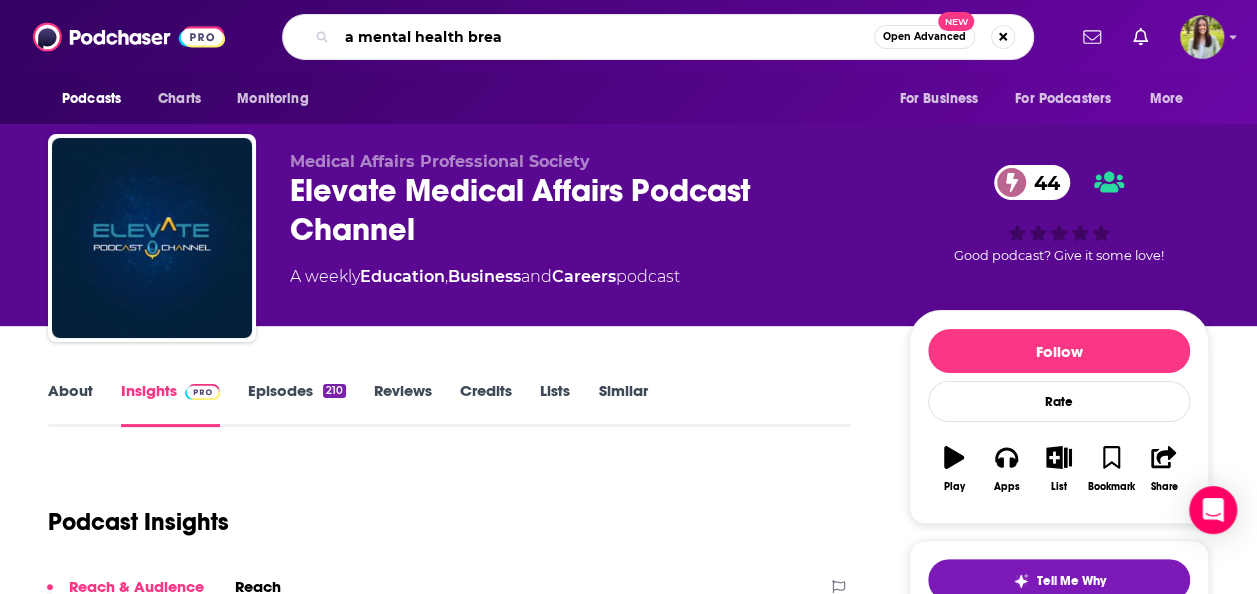 type on "a mental health break" 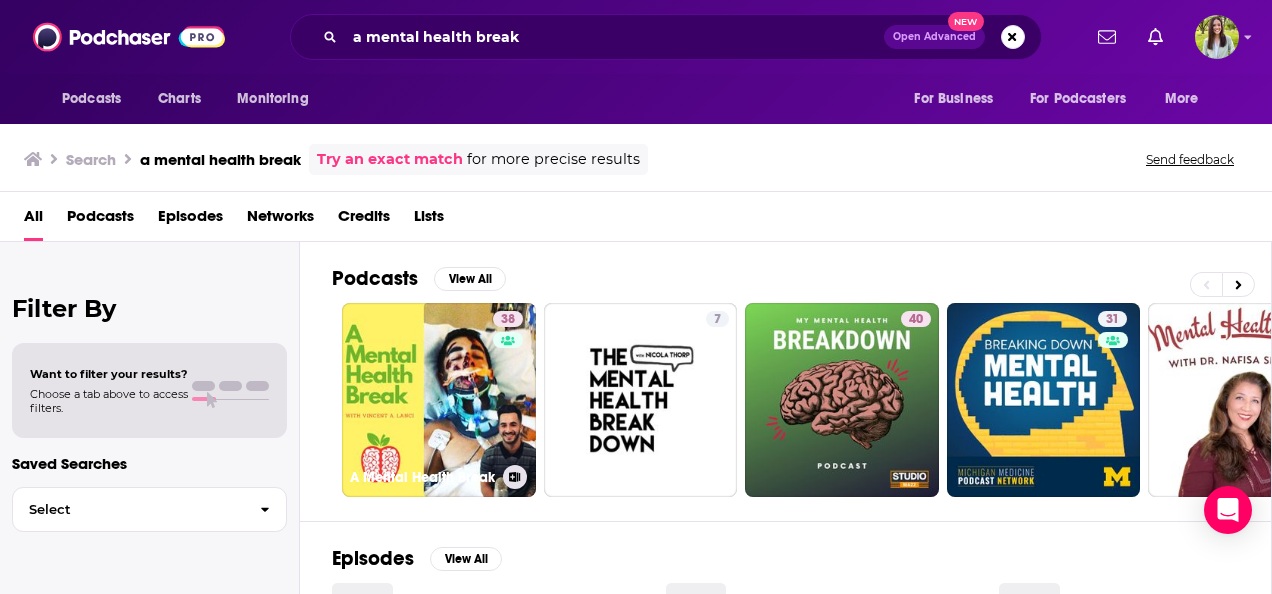 click on "38 A Mental Health Break" at bounding box center (439, 400) 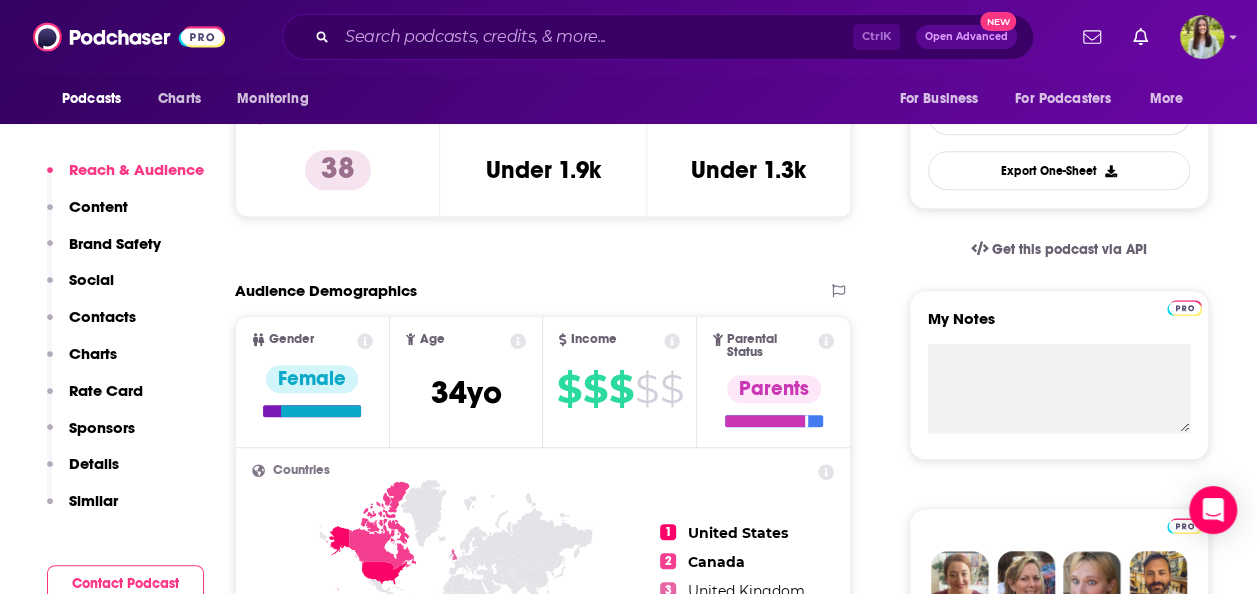 scroll, scrollTop: 662, scrollLeft: 0, axis: vertical 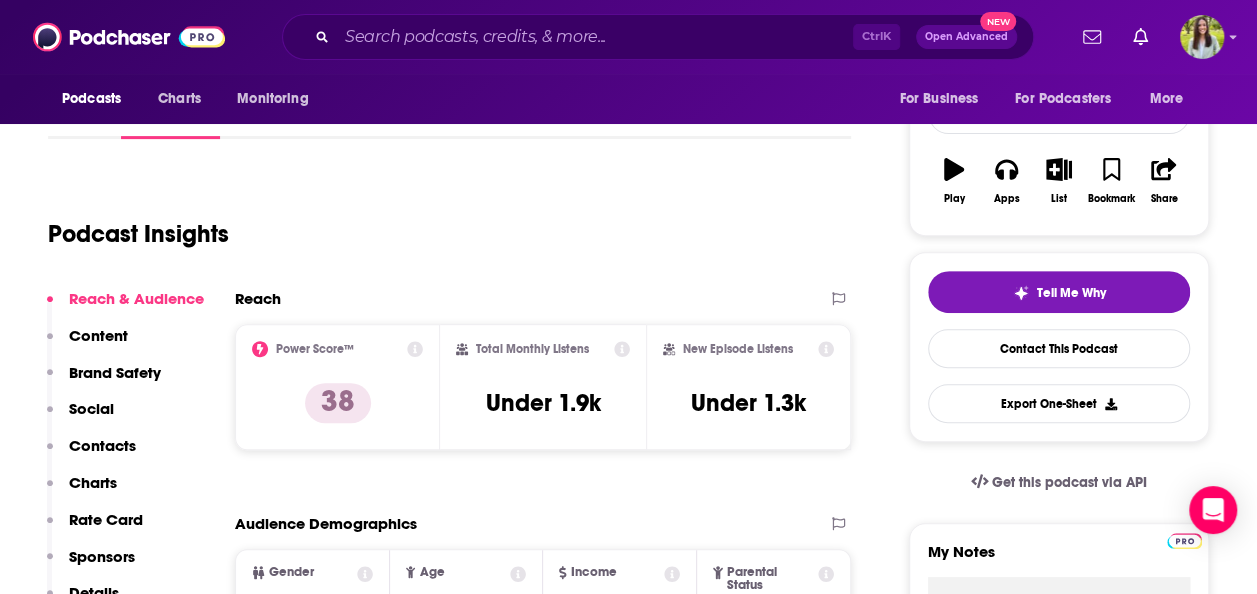 click on "Contacts" at bounding box center [102, 445] 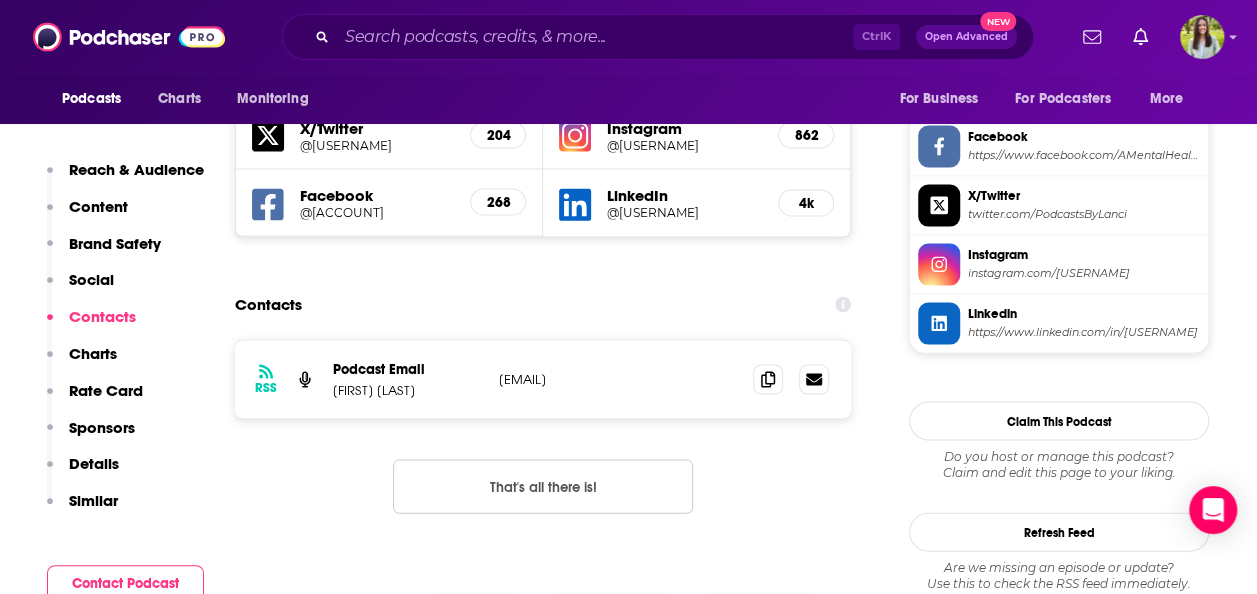 scroll, scrollTop: 1890, scrollLeft: 0, axis: vertical 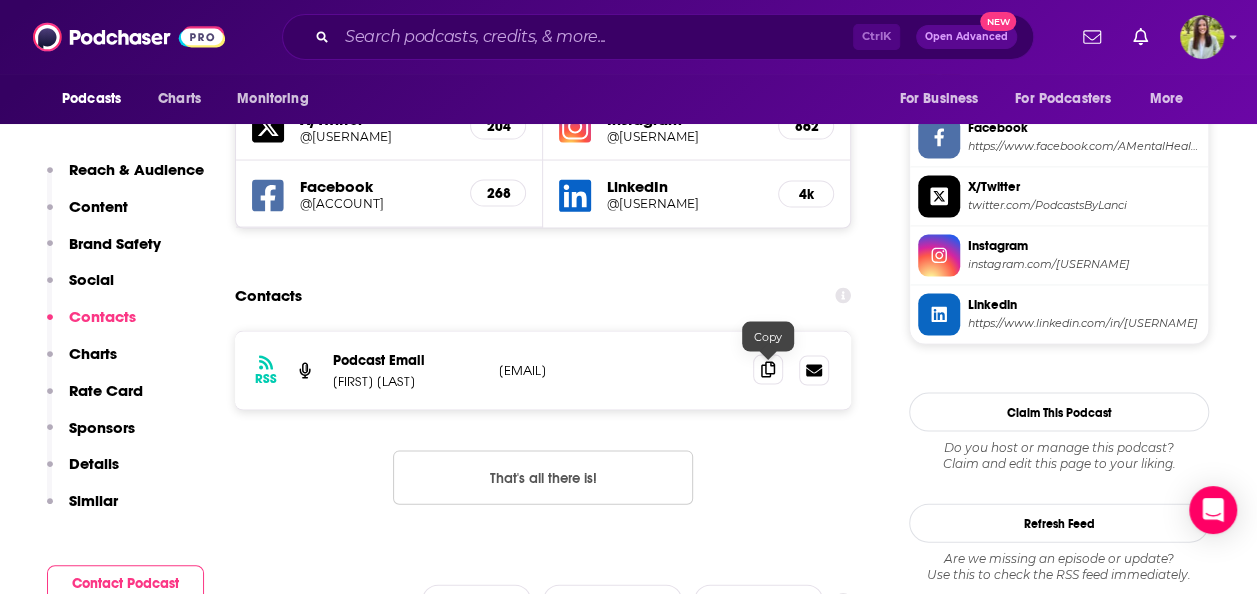 click 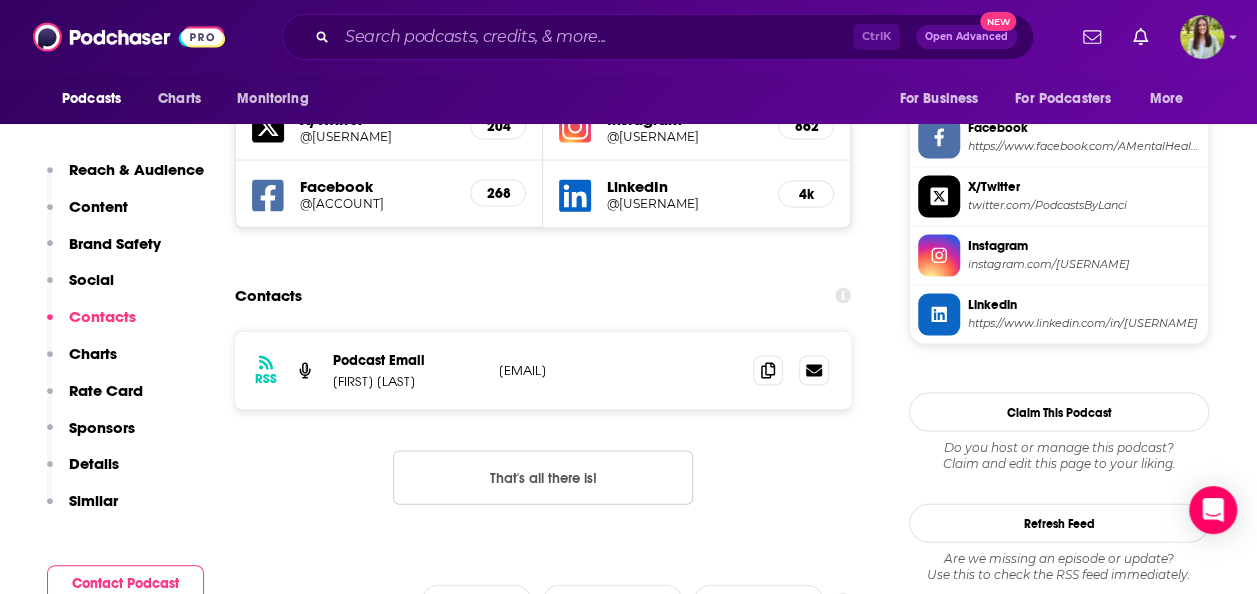 drag, startPoint x: 451, startPoint y: 374, endPoint x: 330, endPoint y: 378, distance: 121.0661 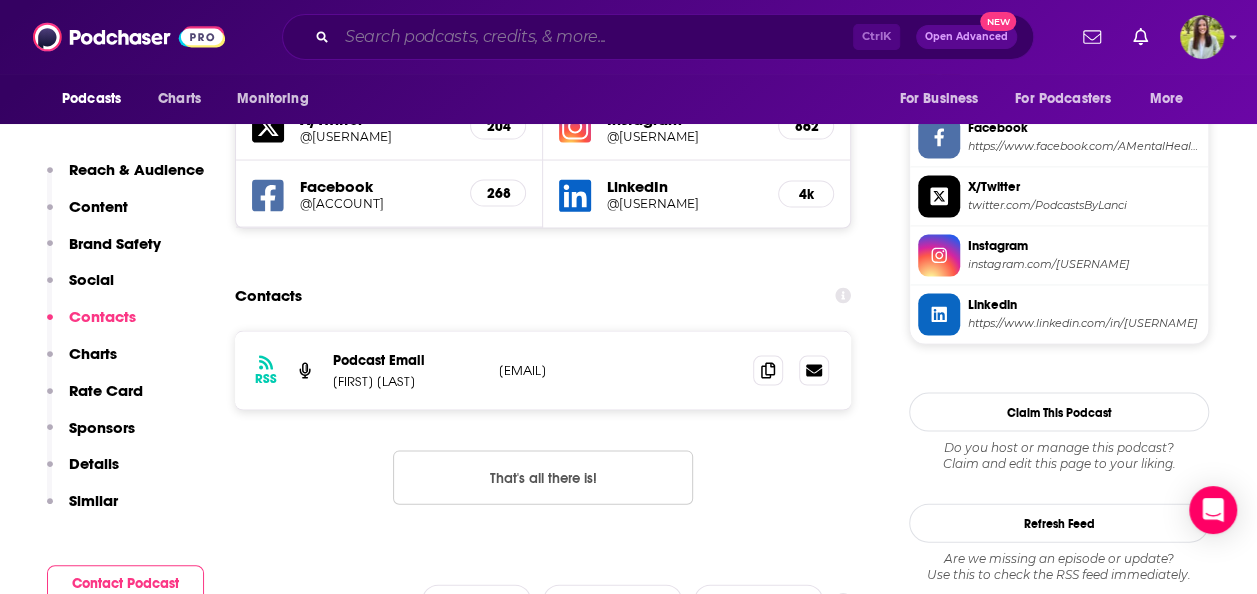 click at bounding box center (595, 37) 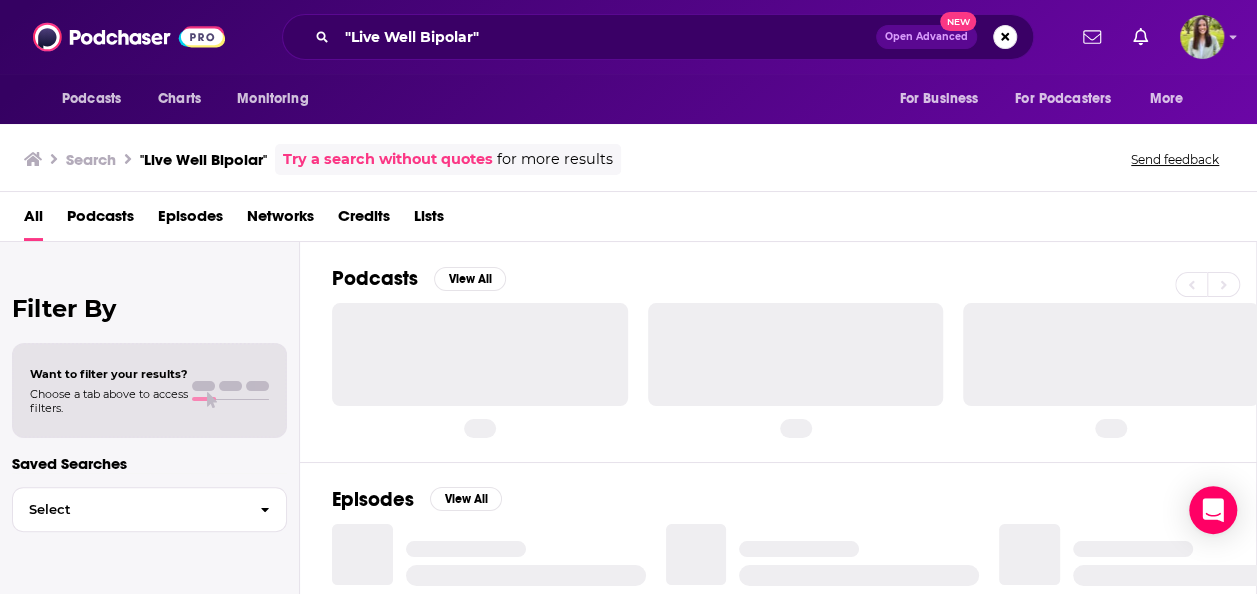 scroll, scrollTop: 0, scrollLeft: 0, axis: both 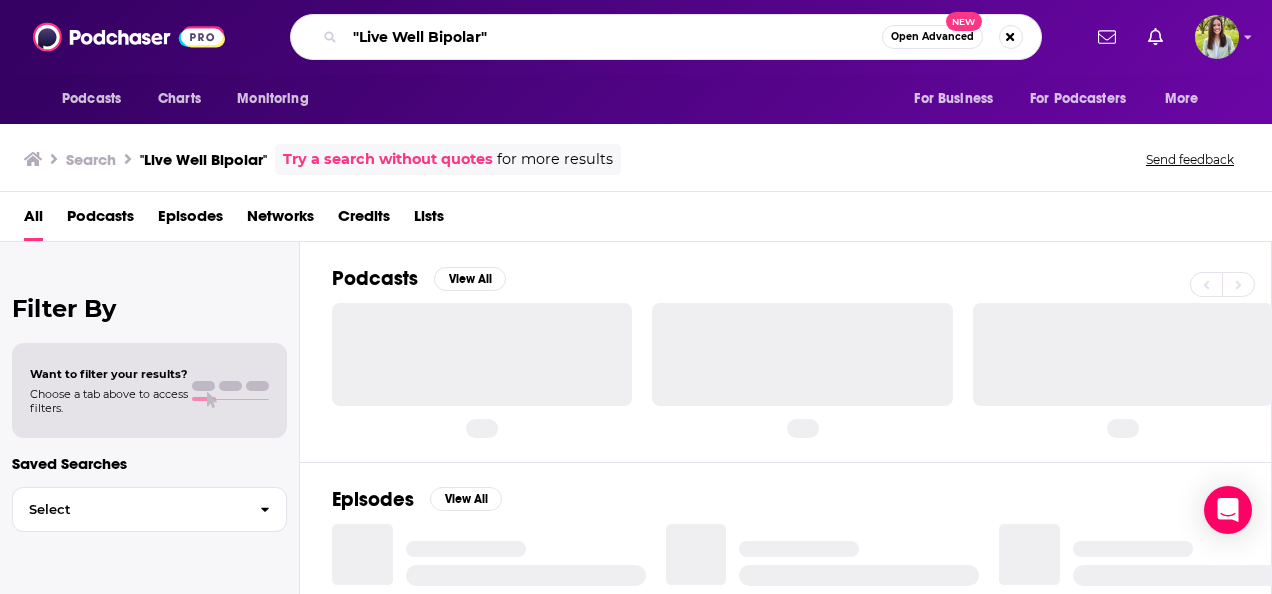 click on ""Live Well Bipolar"" at bounding box center (613, 37) 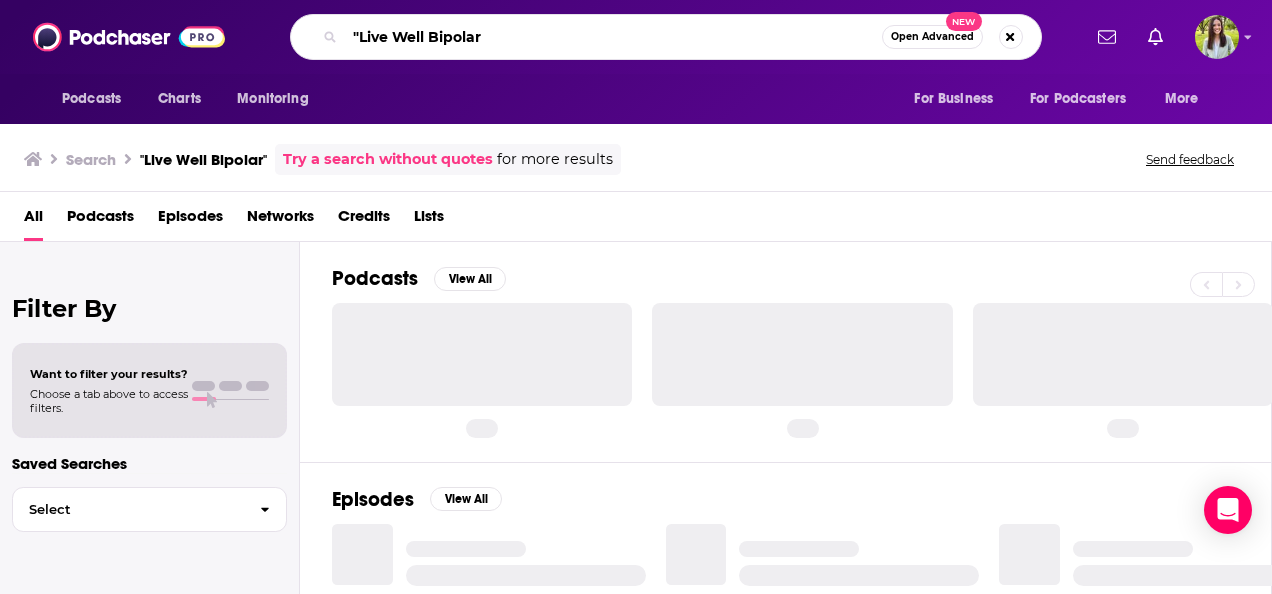 click on ""Live Well Bipolar" at bounding box center (613, 37) 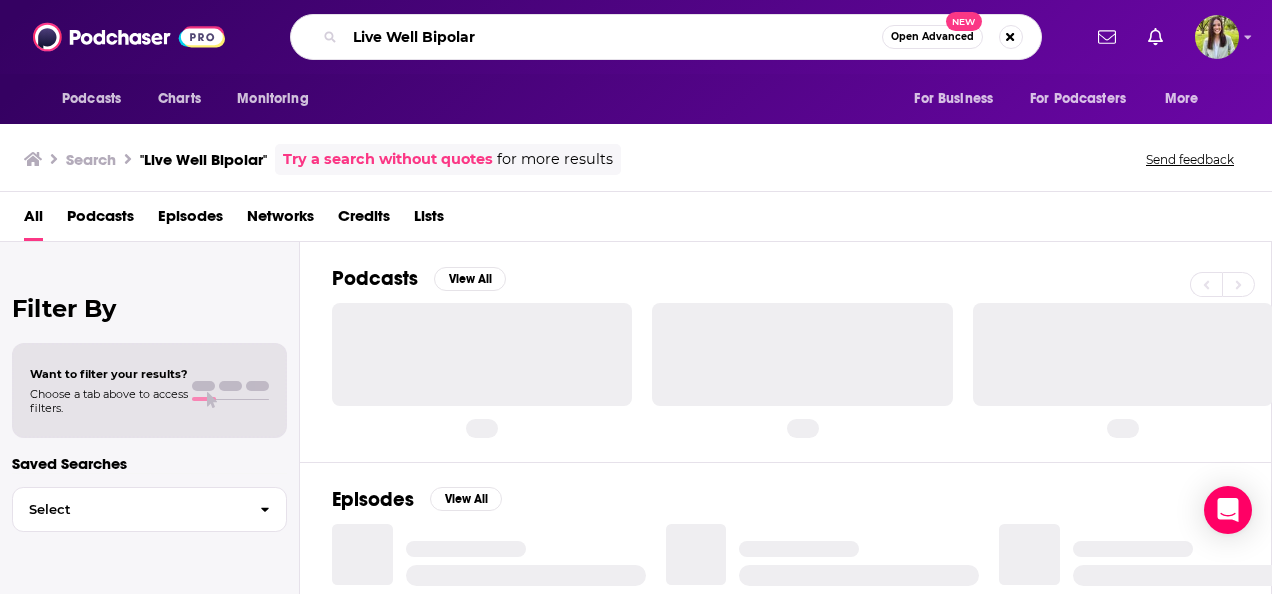 type on "Live Well Bipolar" 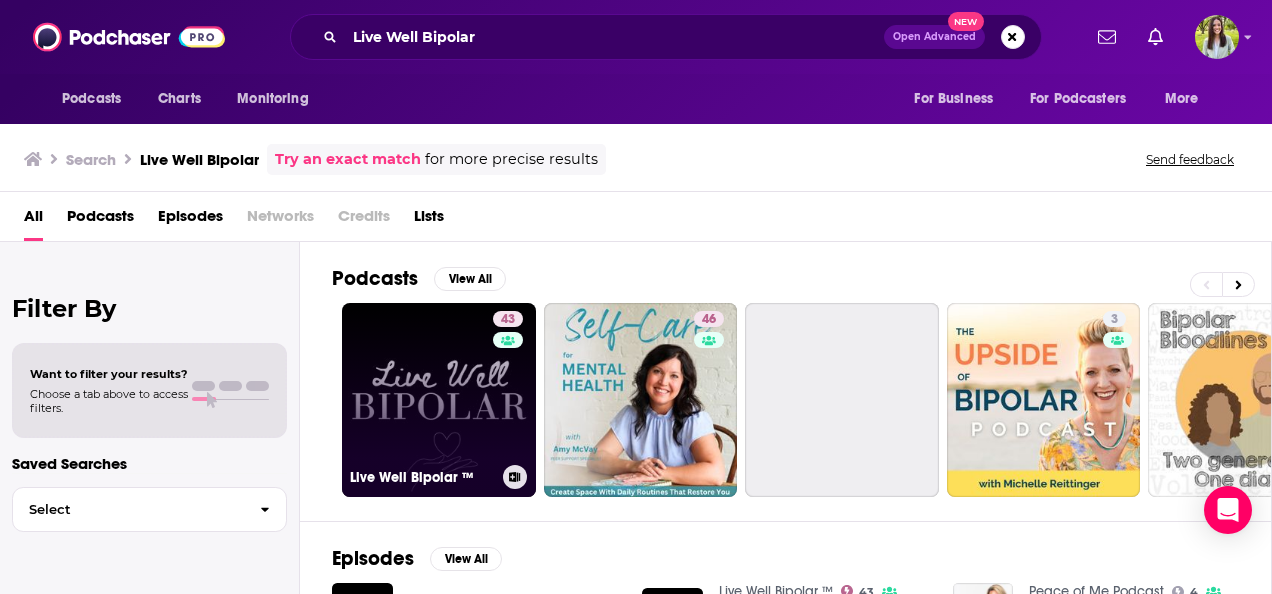 click on "43 Live Well Bipolar ™" at bounding box center (439, 400) 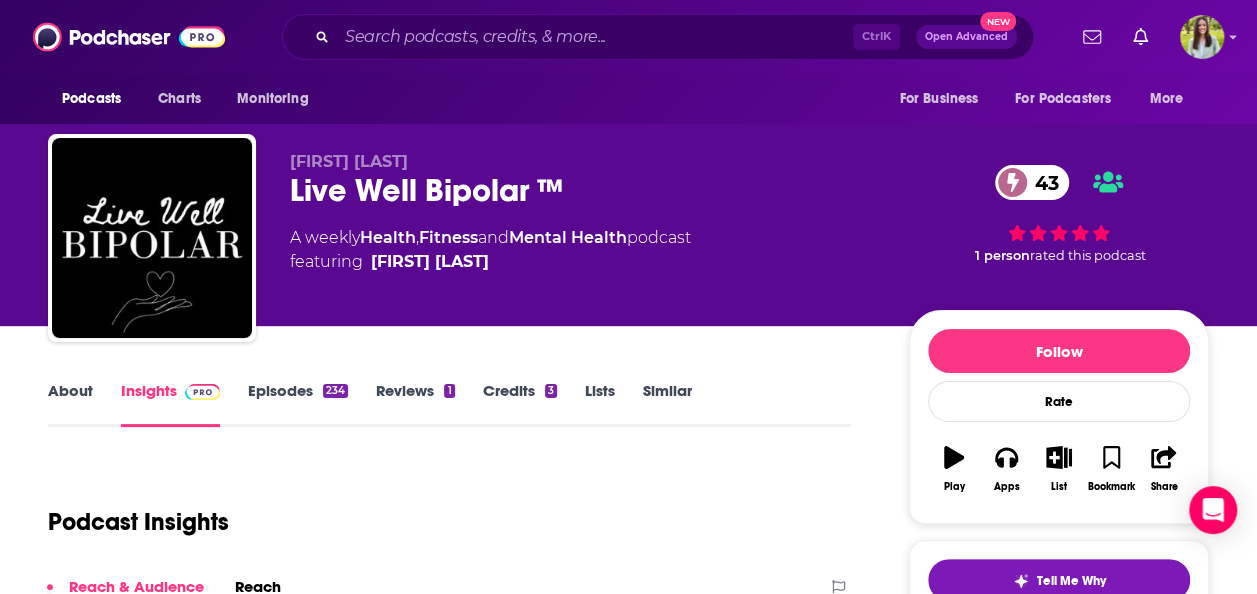 click on "Episodes 234" at bounding box center (298, 404) 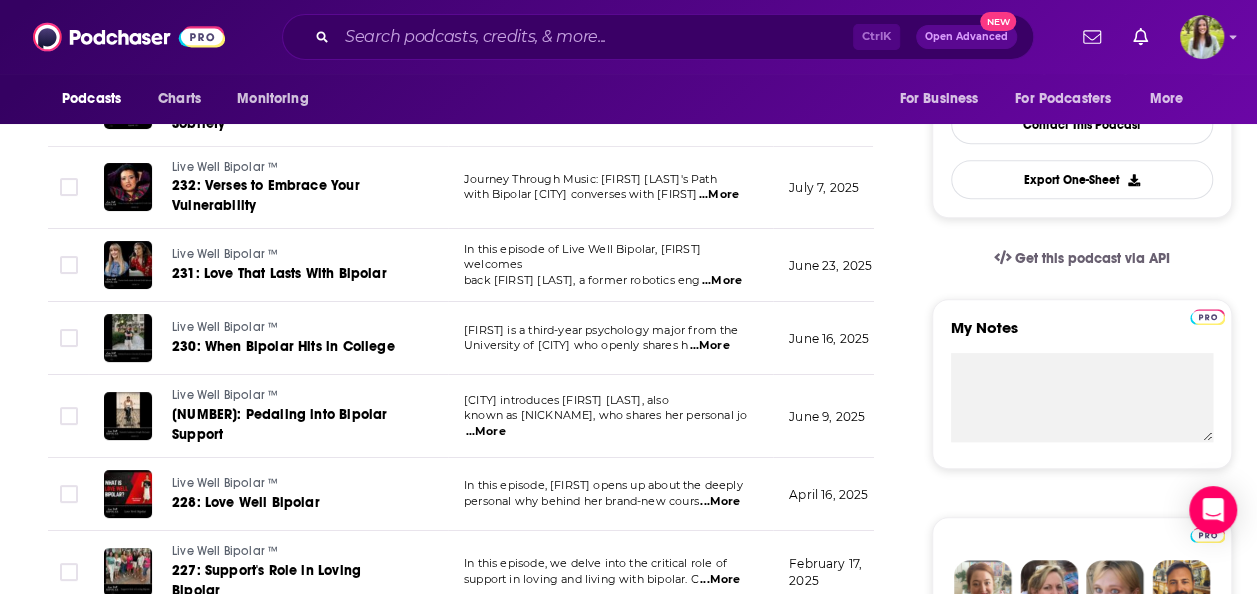 scroll, scrollTop: 0, scrollLeft: 0, axis: both 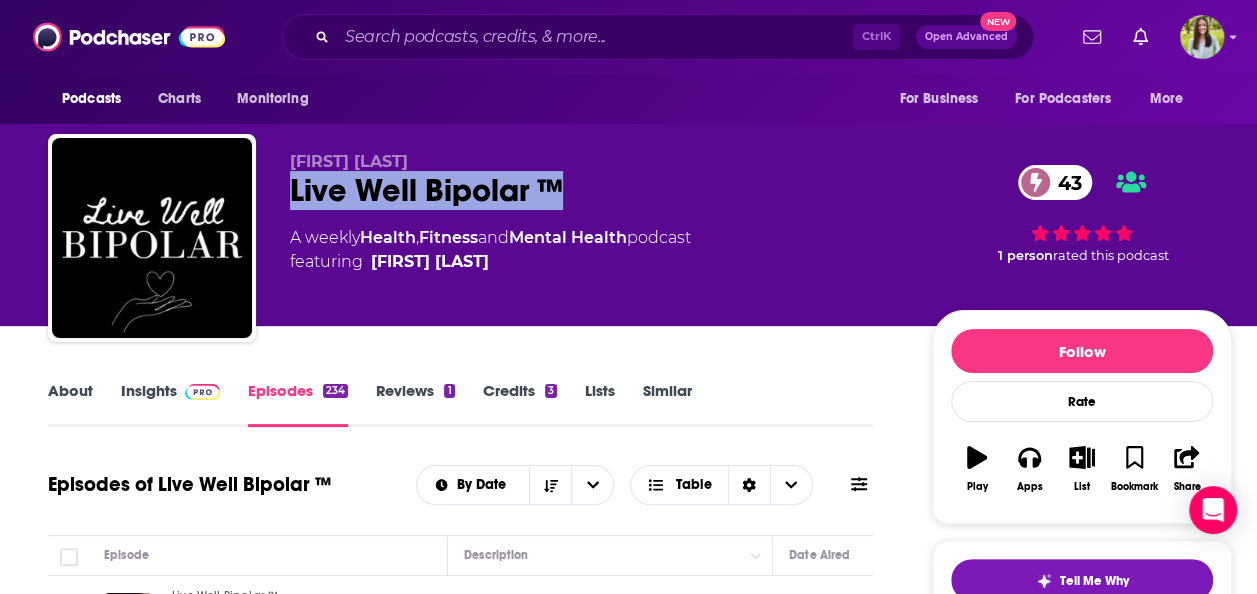 drag, startPoint x: 282, startPoint y: 186, endPoint x: 566, endPoint y: 182, distance: 284.02817 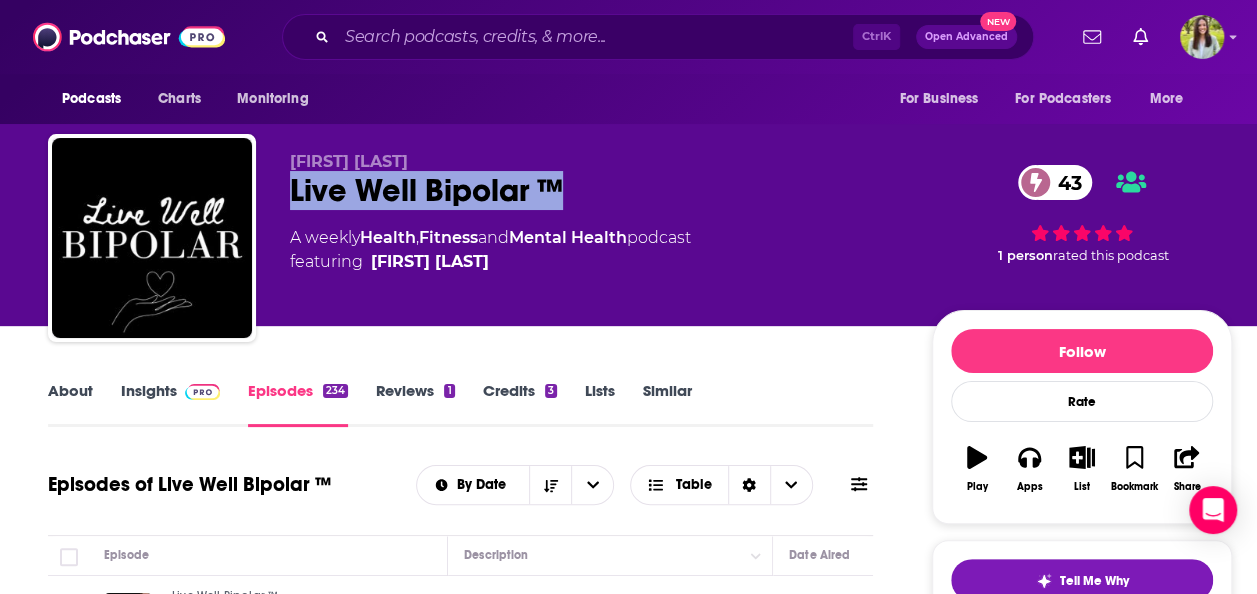 click on "[FIRST] [LAST]   Live Well Bipolar ™ 43 A   weekly  Health ,  Fitness  and  Mental Health  podcast  featuring  [FIRST] [LAST] 43   1   person  rated this podcast" at bounding box center (640, 242) 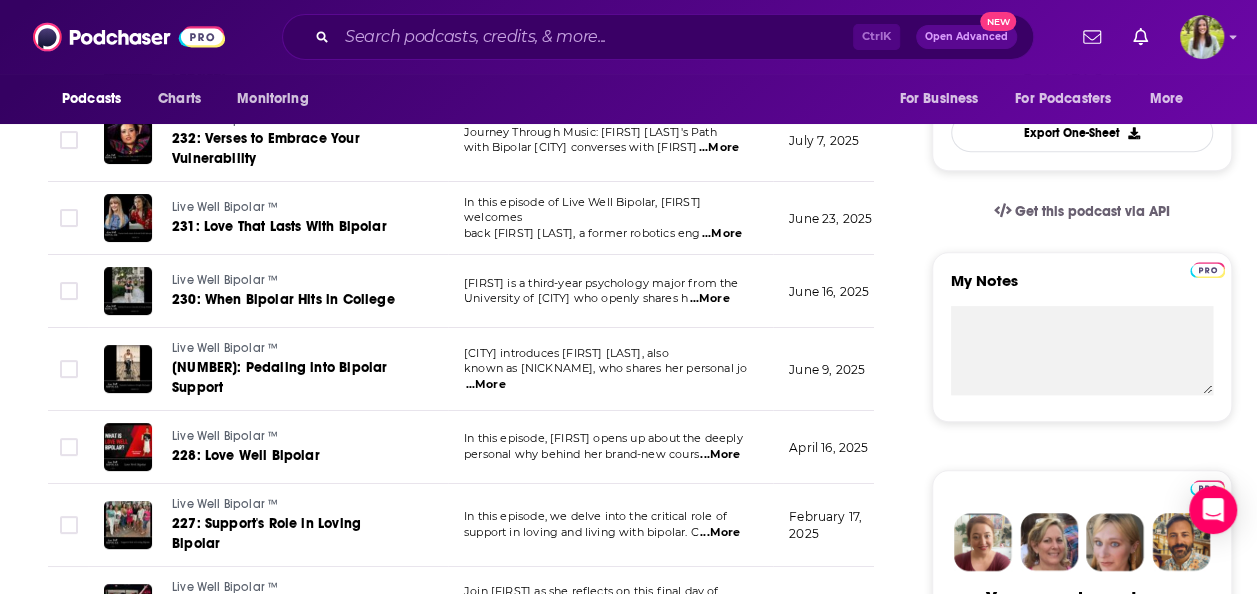 scroll, scrollTop: 577, scrollLeft: 0, axis: vertical 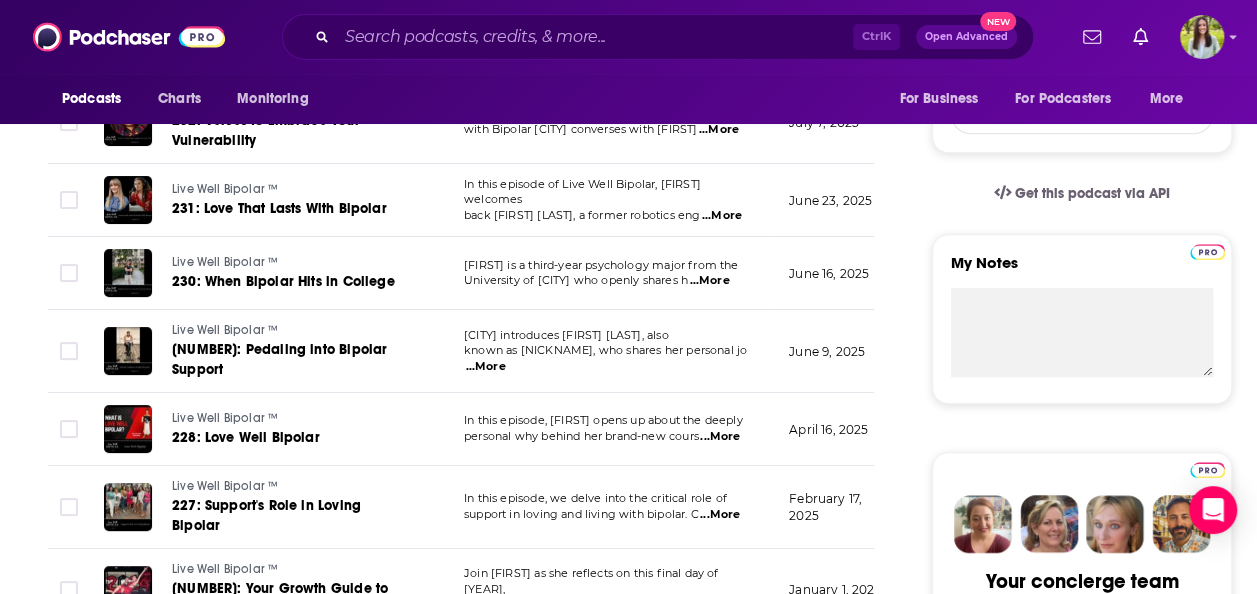 click on "...More" at bounding box center [709, 281] 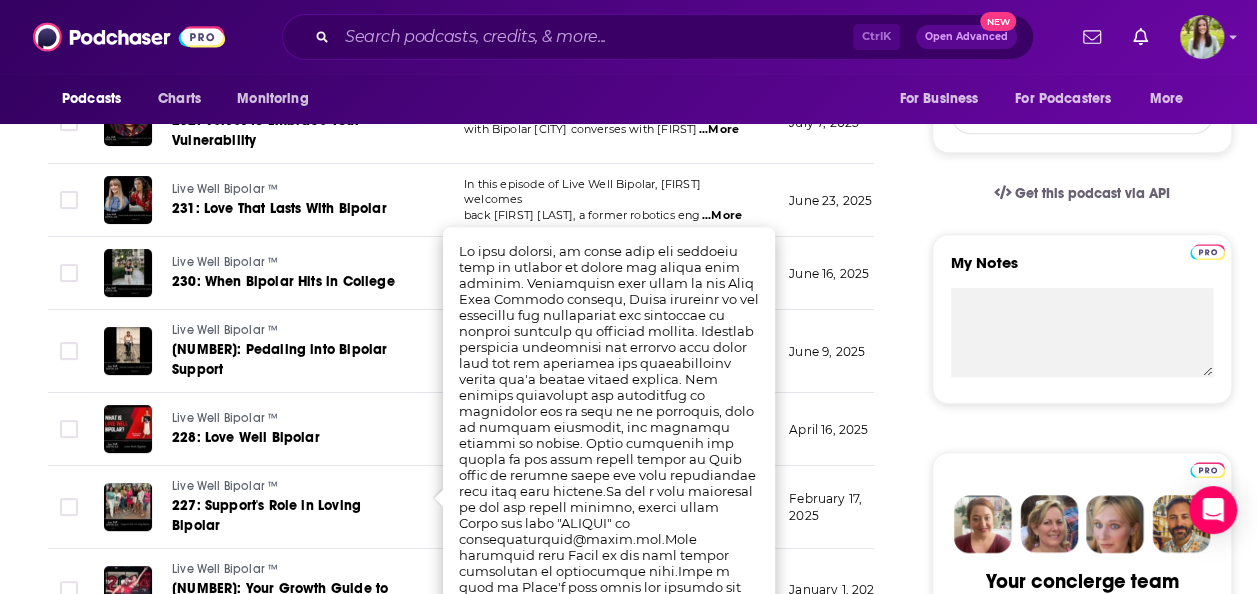click on "About Insights Episodes [NUMBER] Reviews [NUMBER] Credits [NUMBER] Lists Similar Episodes of Live Well Bipolar ™ By Date Table Episode Description Date Aired Reach Episode Guests Length Live Well Bipolar ™ [NUMBER]: From Surviving to Serving in Sobriety [PERSON] brings you the story of [PERSON], an intern trauma therapist and case manager  ...More [DATE] Under 1.5k -- 37:02 s Live Well Bipolar ™ [NUMBER]: Verses to Embrace Your Vulnerability  Journey Through Music: [PERSON]'s Path with Bipolar [PERSON] converses with [PERSON]   ...More [DATE] Under 1.5k -- 33:31 s Live Well Bipolar ™ [NUMBER]: Love That Lasts With Bipolar  In this episode of Live Well Bipolar, [PERSON] welcomes back [PERSON], a former robotics eng  ...More [DATE] [NUMBER]-[NUMBER] -- 38:56 s Live Well Bipolar ™ [NUMBER]: When Bipolar Hits in College  [PERSON] is a third-year psychology major from the University of Chicago who openly shares h  ...More [DATE] [NUMBER]-[NUMBER] -- 30:33 s Live Well Bipolar ™ [NUMBER]: Pedaling into Bipolar Support  ...More -- 31:04" at bounding box center (474, 1113) 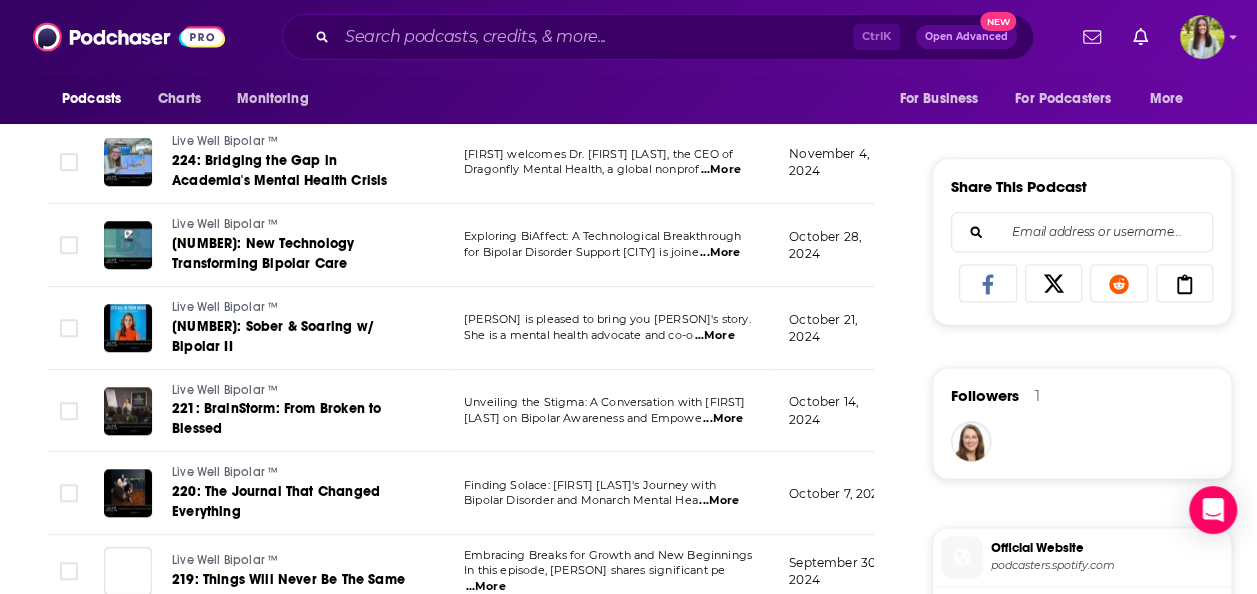 scroll, scrollTop: 1290, scrollLeft: 0, axis: vertical 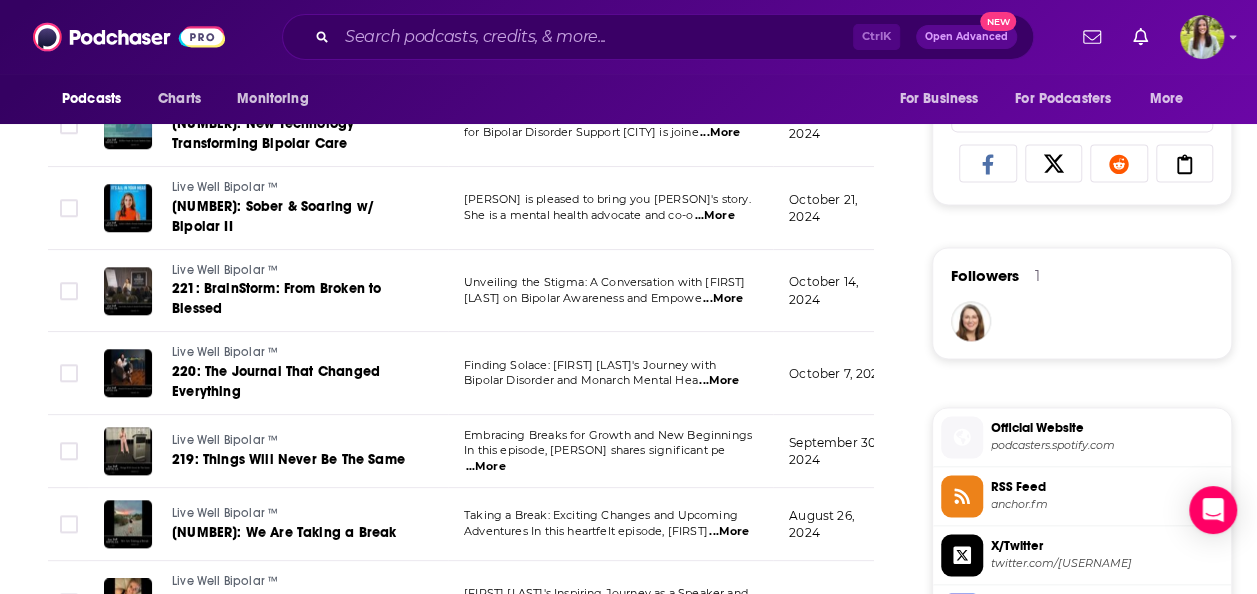 click on "...More" at bounding box center (719, 381) 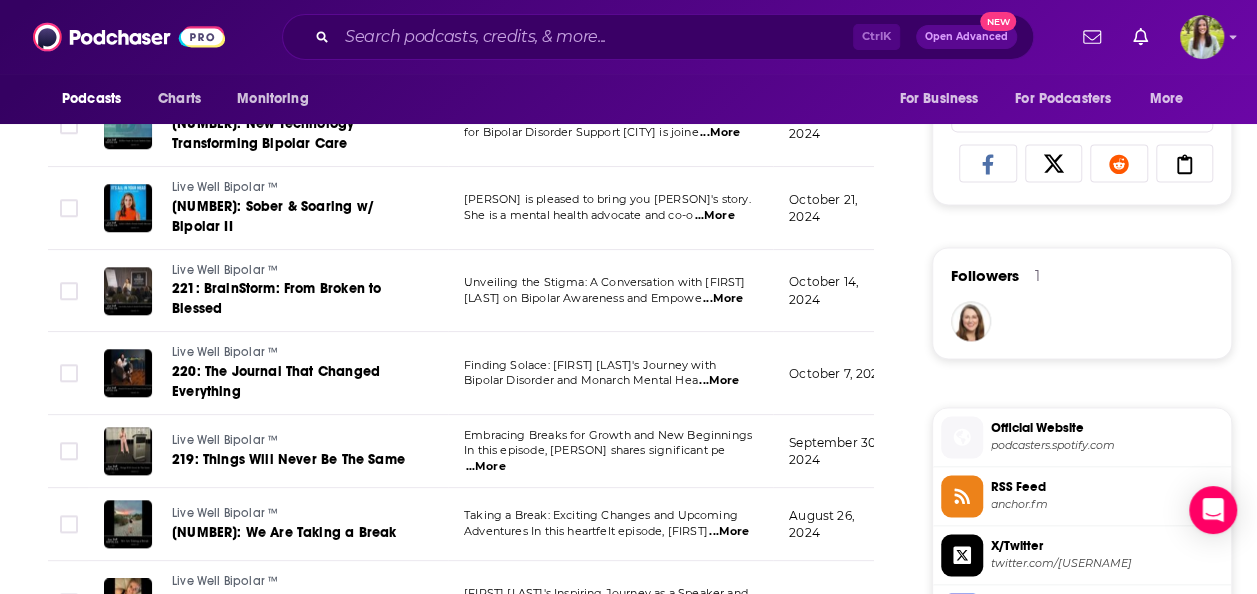 scroll, scrollTop: 0, scrollLeft: 0, axis: both 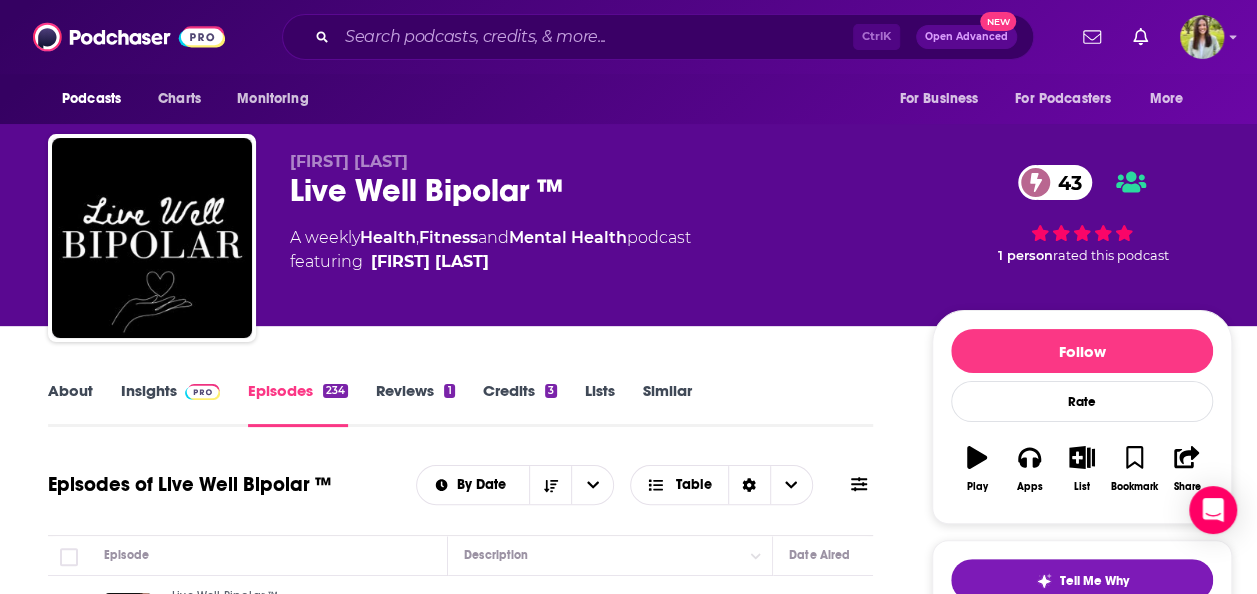 click on "About" at bounding box center [70, 404] 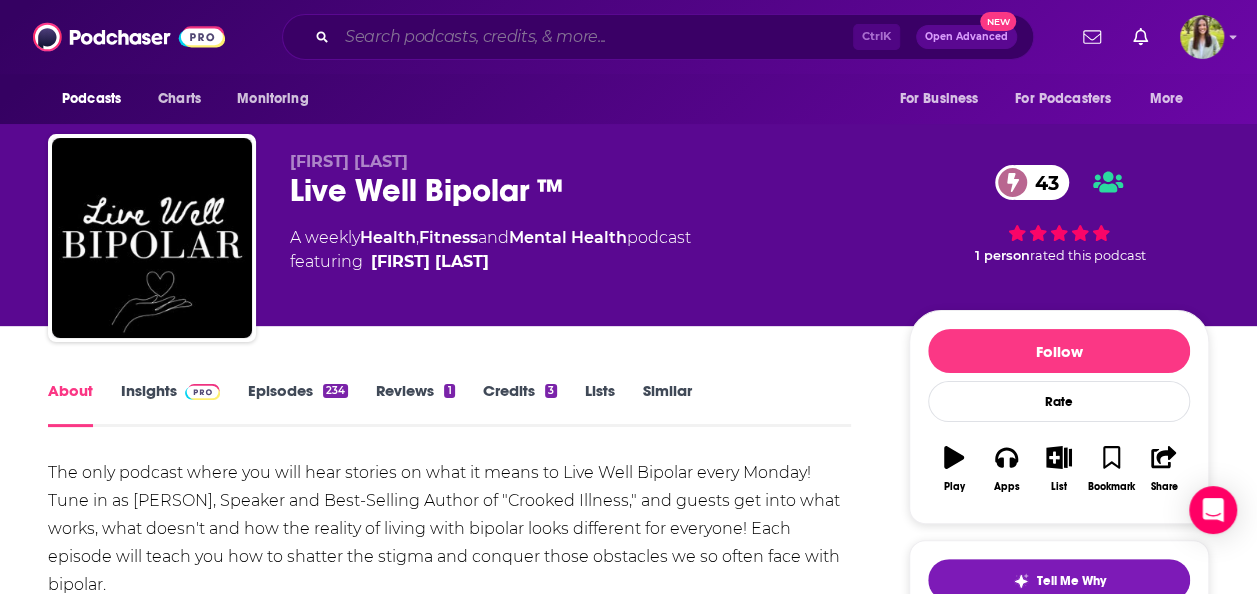 click at bounding box center [595, 37] 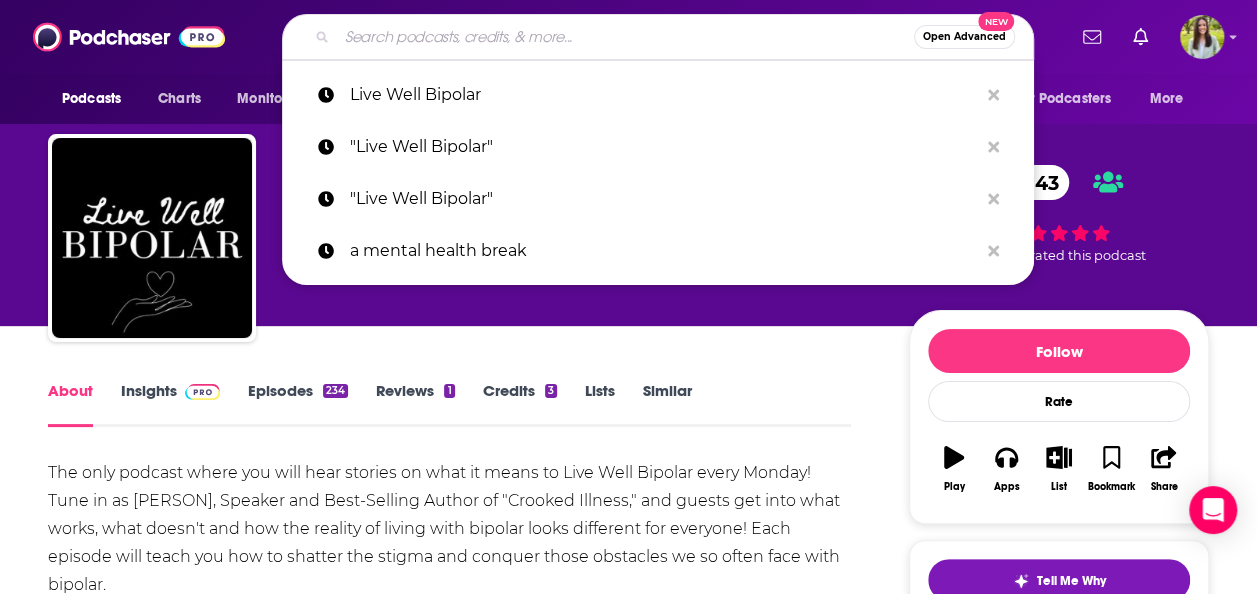 paste on ""this is bipolar"" 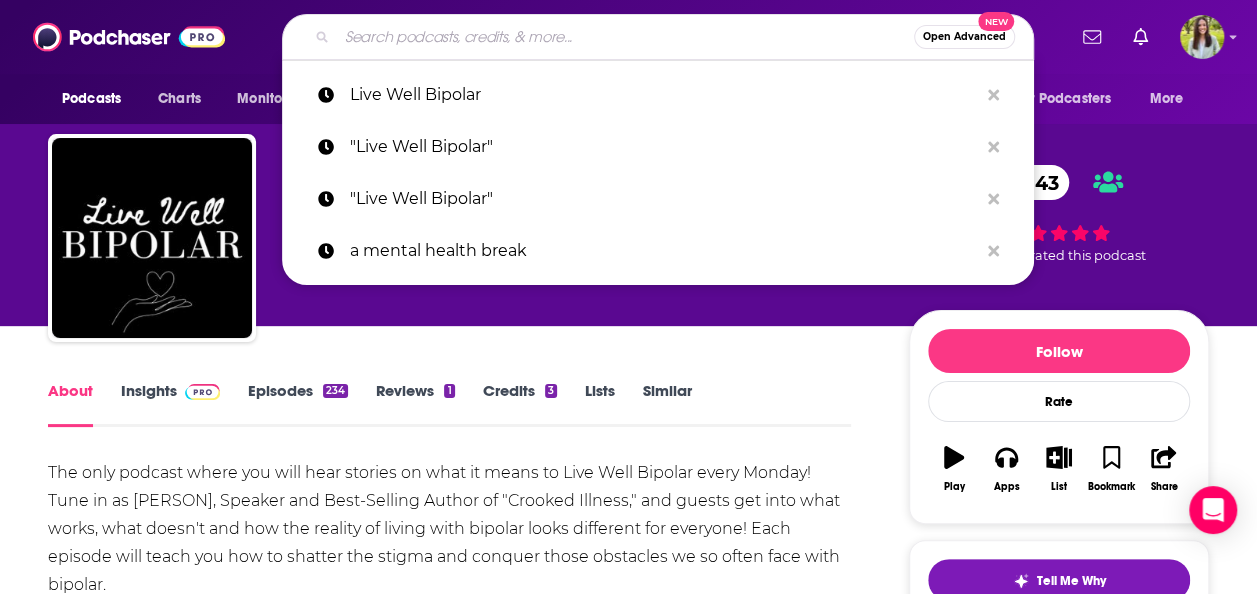 type on ""this is bipolar"" 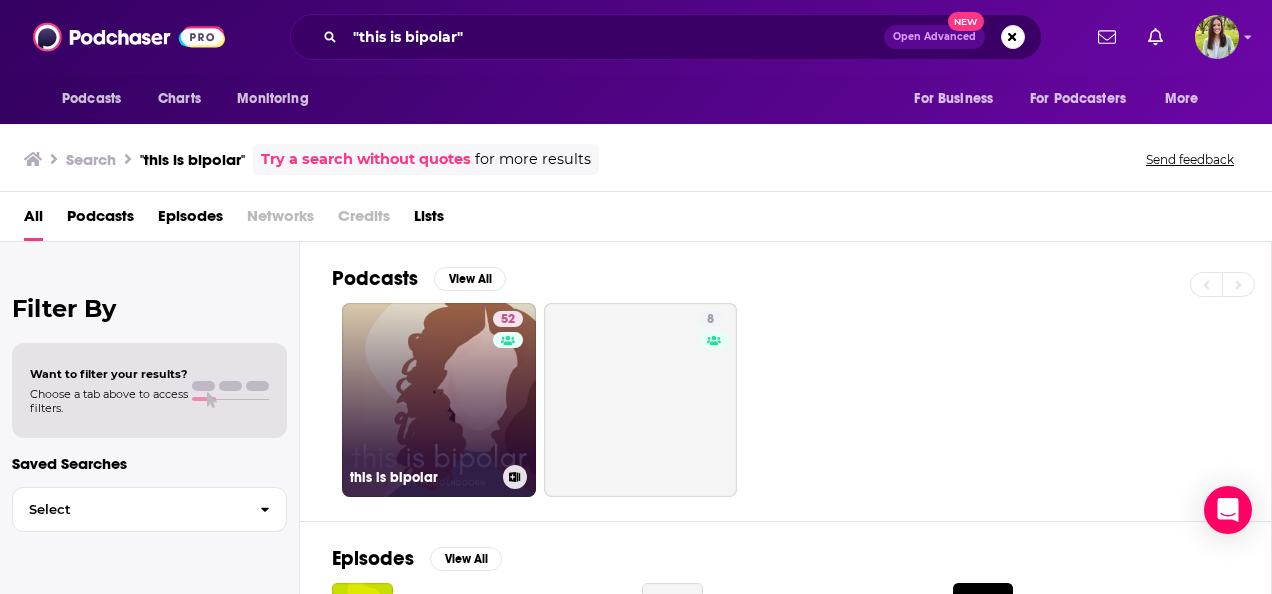 click on "52 this is bipolar" at bounding box center (439, 400) 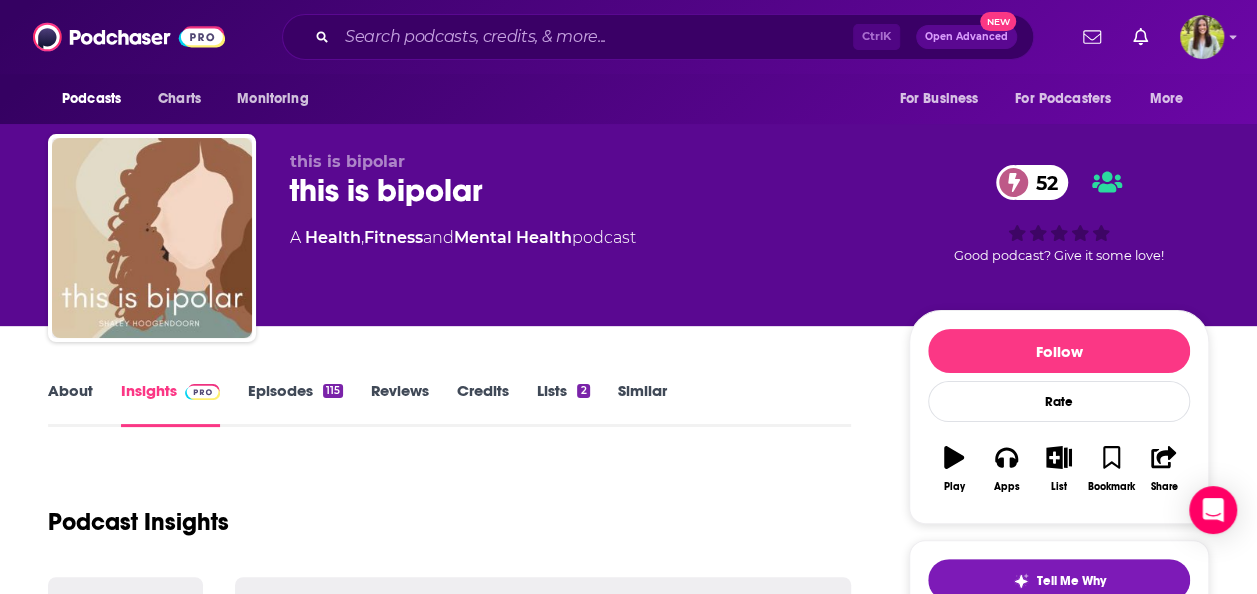 click on "Episodes 115" at bounding box center (295, 404) 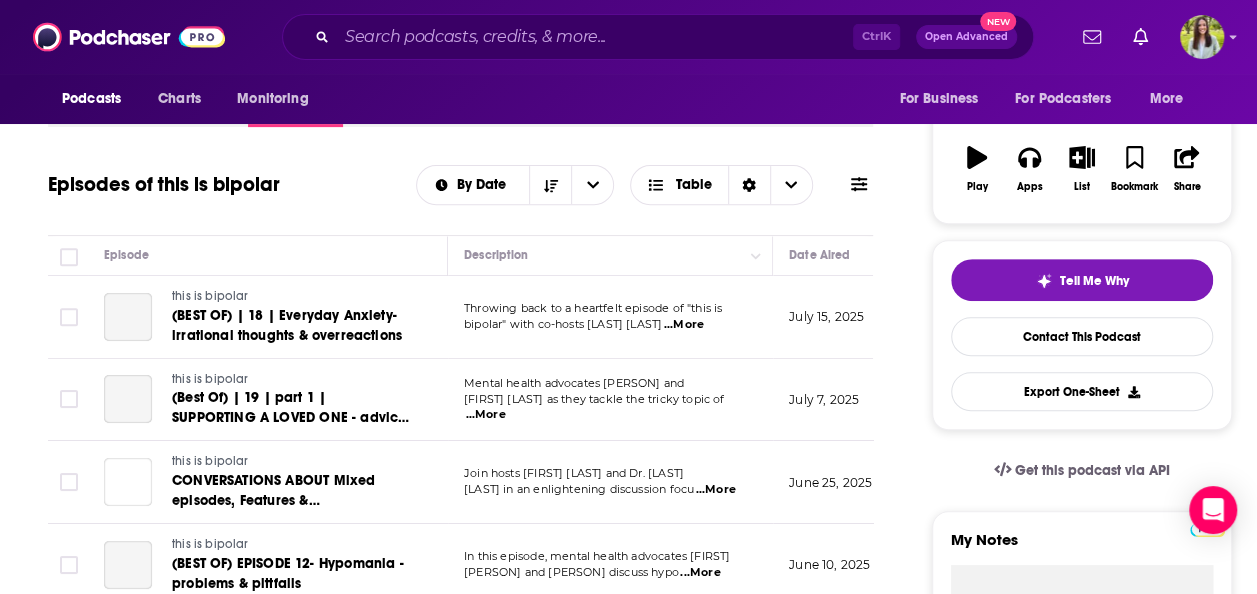 scroll, scrollTop: 292, scrollLeft: 0, axis: vertical 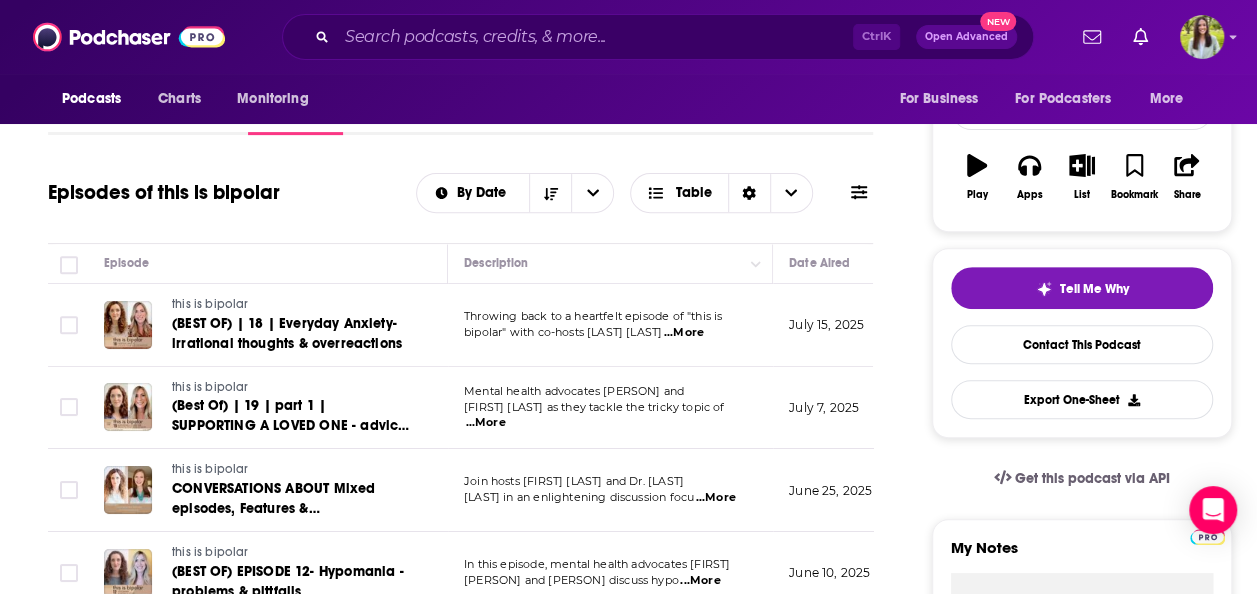 click on "...More" at bounding box center [684, 333] 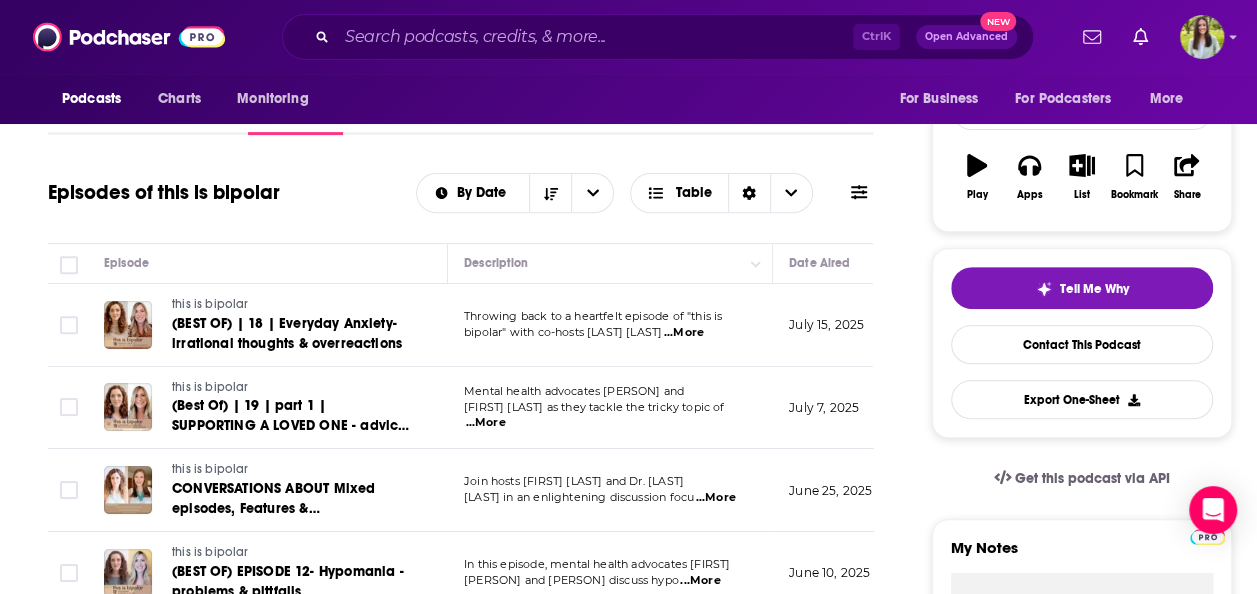 click on "About Insights Episodes 115 Reviews Credits Lists 2 Similar Episodes of this is bipolar By Date Table Episode Description Date Aired Reach Episode Guests Length this is bipolar (BEST OF) | 18 | Everyday Anxiety- irrational thoughts & overreactions Throwing back to a heartfelt episode of "this is bipolar" with co-hosts [FIRST] [LAST] ...More [DATE] Under 1.9k -- 50:52 s this is bipolar (Best Of) | 19 | part 1 | SUPPORTING A LOVED ONE - advice for those living alongside Mental health advocates [FIRST] [LAST] and [FIRST] [LAST] as they tackle the tricky topic of ...More [DATE] Under 2.7k -- 41:59 s this is bipolar CONVERSATIONS ABOUT Mixed episodes, Features & Misconceptions Join hosts [FIRST] [LAST] and Dr. [LAST] in an enlightening discussion focu ...More [DATE] 2.1k-4.1k -- 41:37 s this is bipolar (BEST OF) EPISODE 12- Hypomania -problems & pittfalls In this episode, mental health advocates [FIRST] [LAST] and [FIRST] [LAST] discuss hypo ...More [DATE] 1.2k-3.2k" at bounding box center (474, 1398) 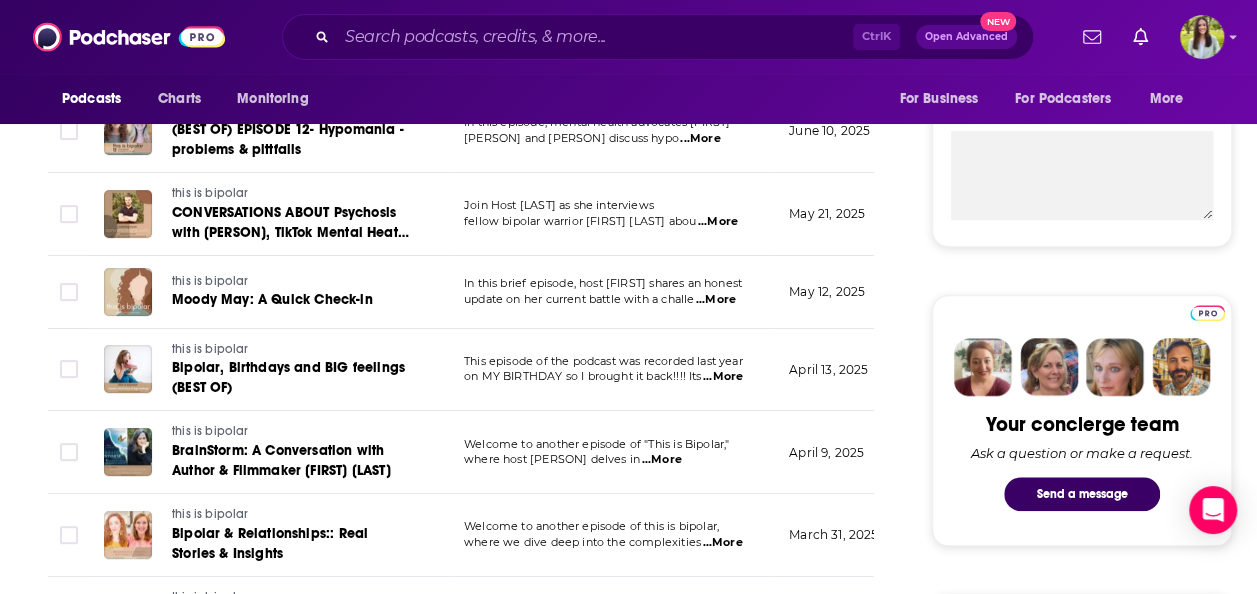 scroll, scrollTop: 742, scrollLeft: 0, axis: vertical 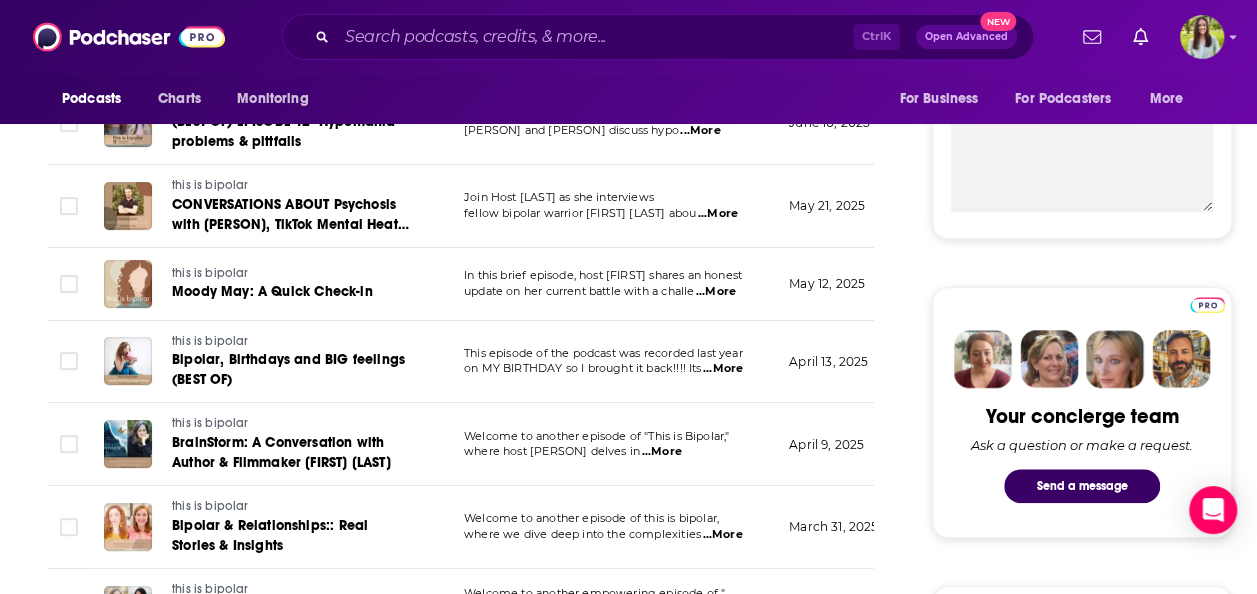 click on "...More" at bounding box center [716, 292] 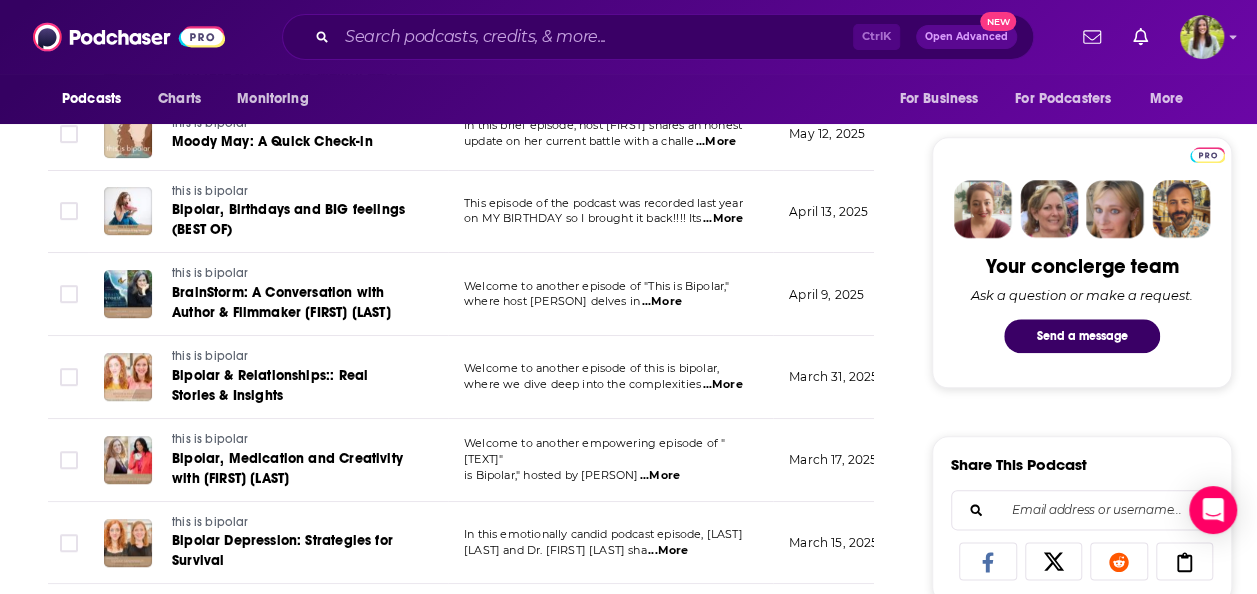 scroll, scrollTop: 972, scrollLeft: 0, axis: vertical 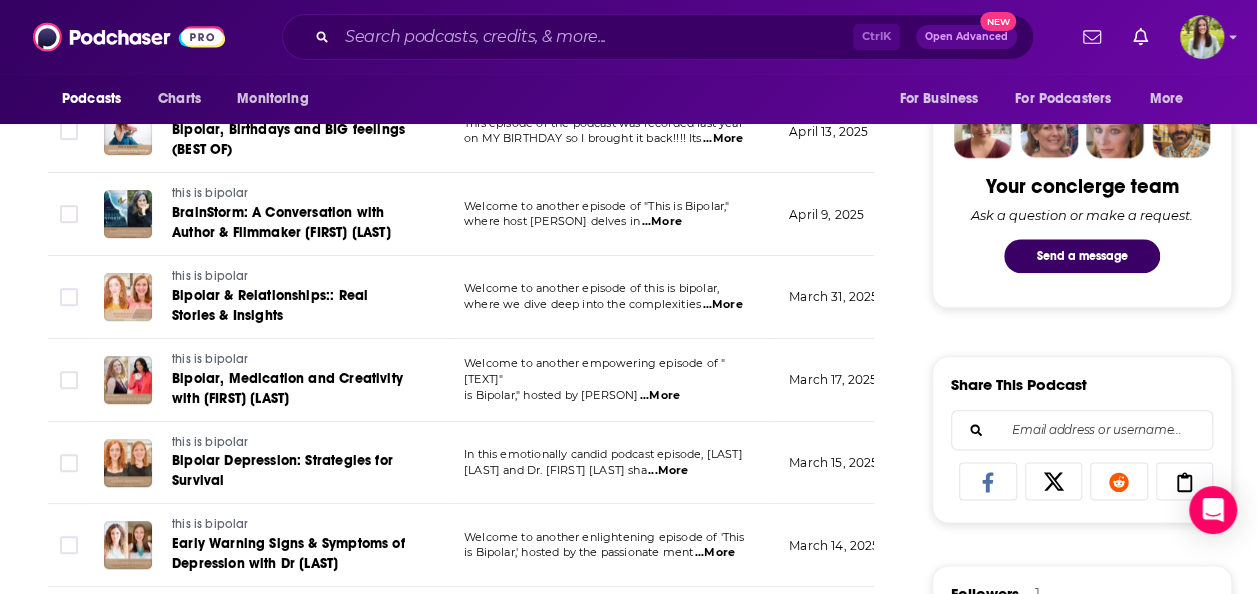 click on "...More" at bounding box center (722, 305) 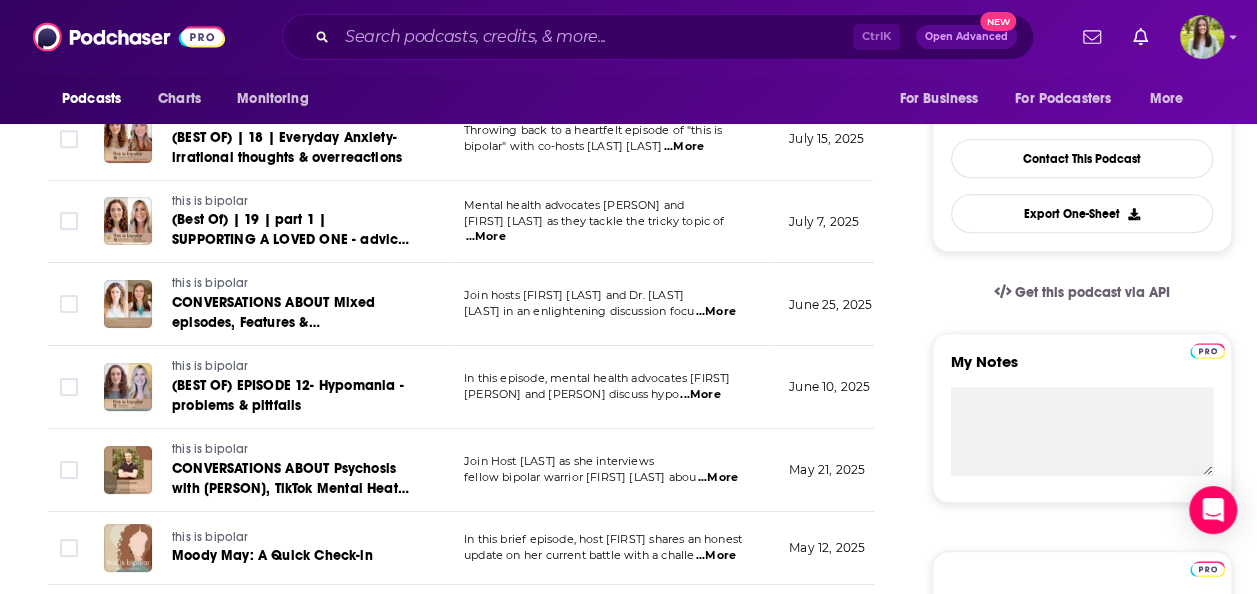 scroll, scrollTop: 972, scrollLeft: 0, axis: vertical 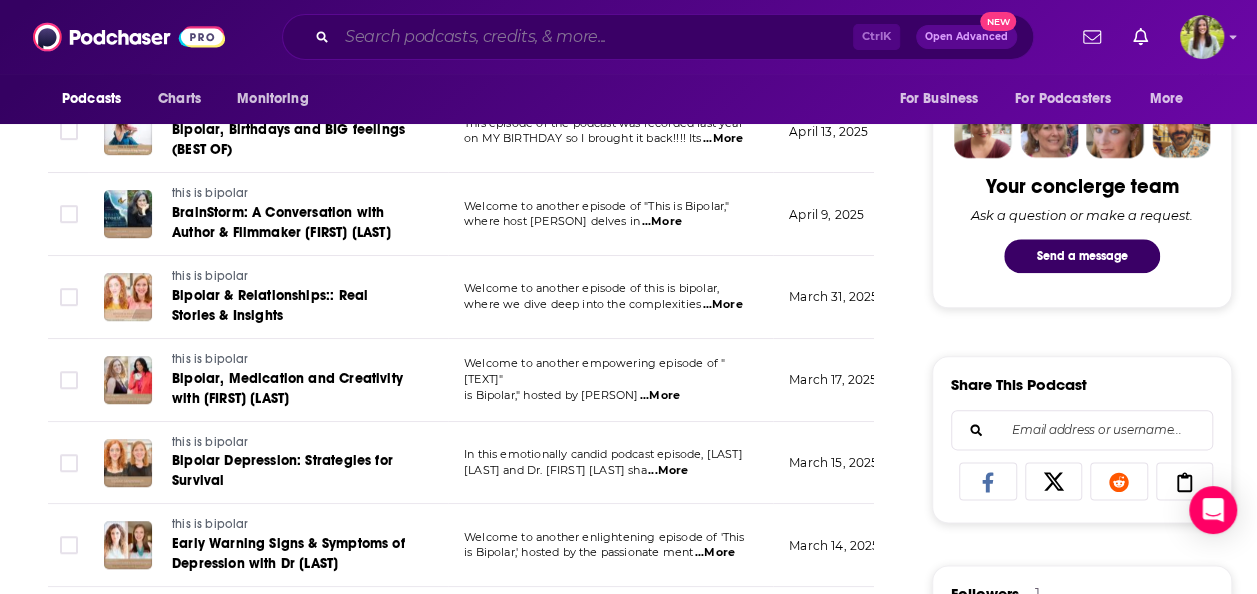 click at bounding box center (595, 37) 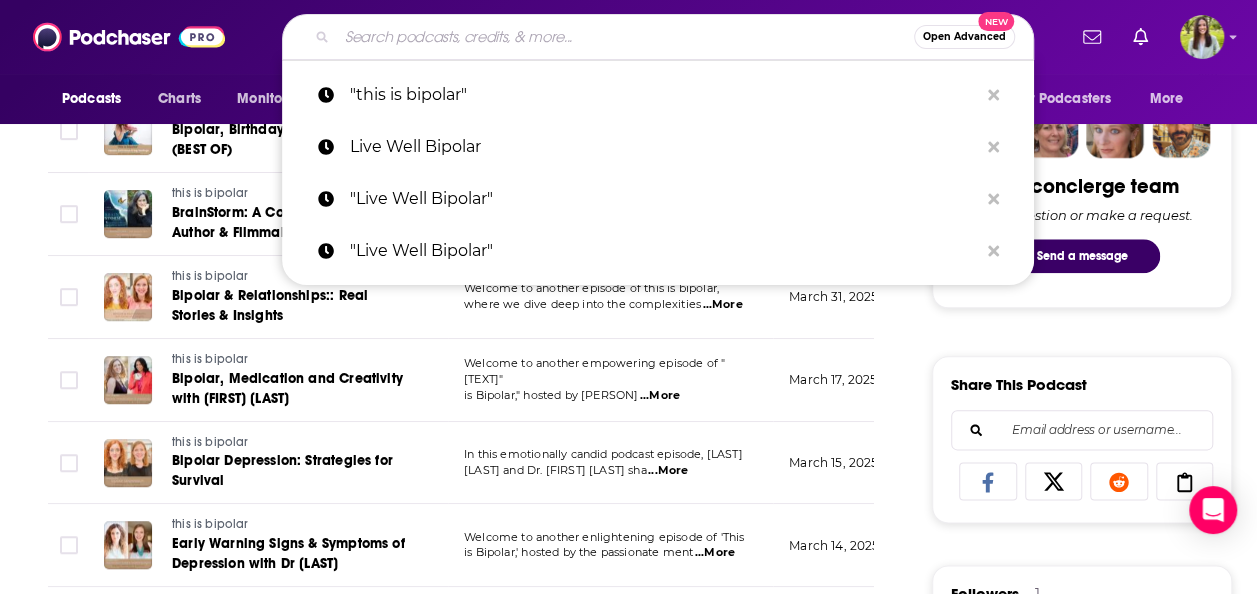paste on "The Carlat Psychiatry Podcast" 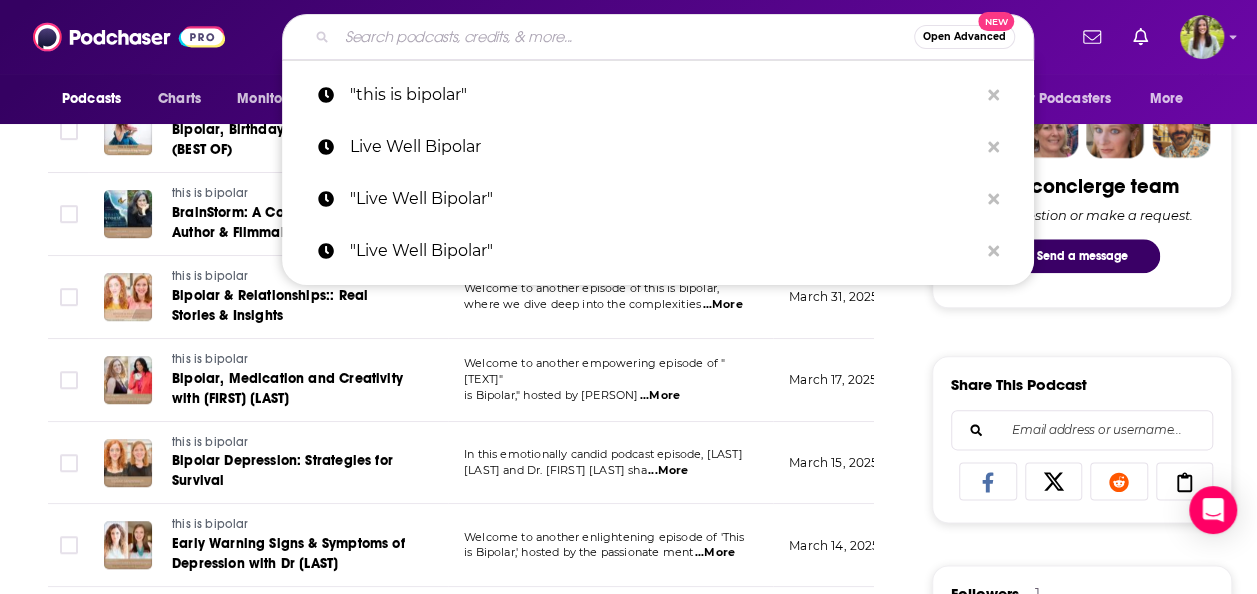 type on "The Carlat Psychiatry Podcast" 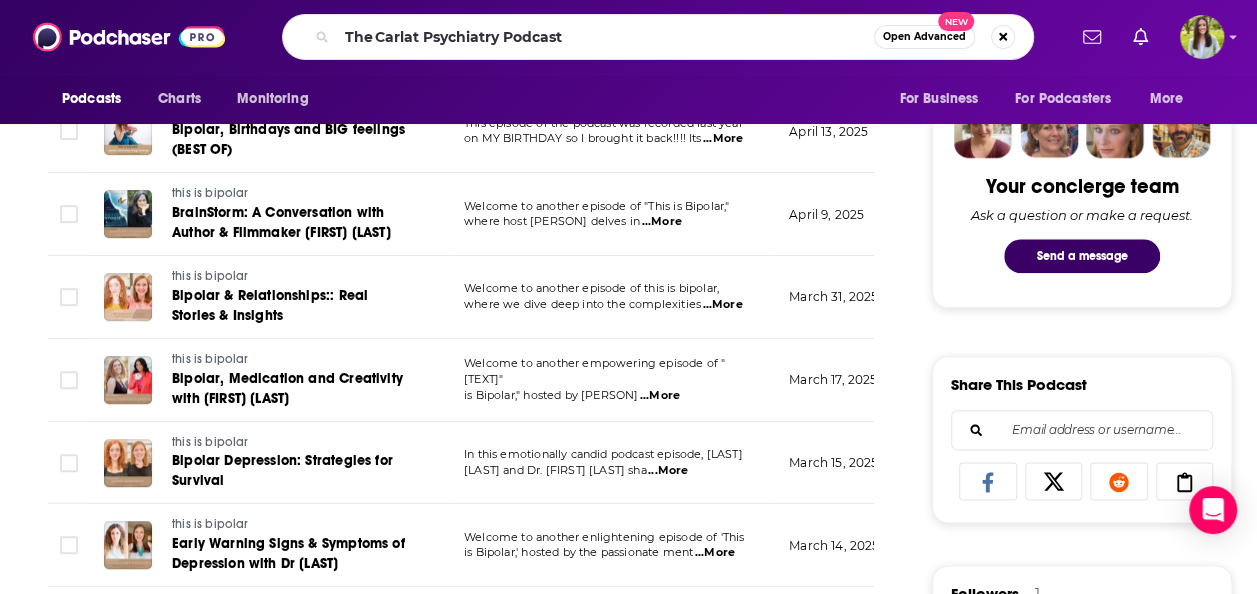 scroll, scrollTop: 0, scrollLeft: 0, axis: both 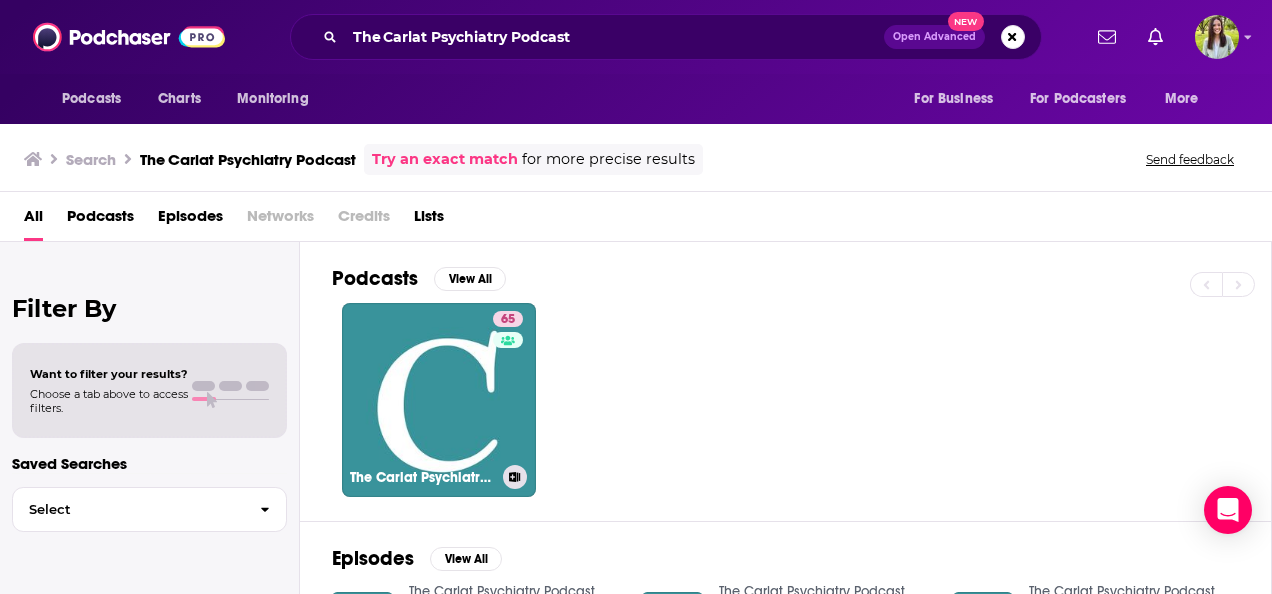 click on "[NUMBER] The Carlat Psychiatry Podcast" at bounding box center [801, 400] 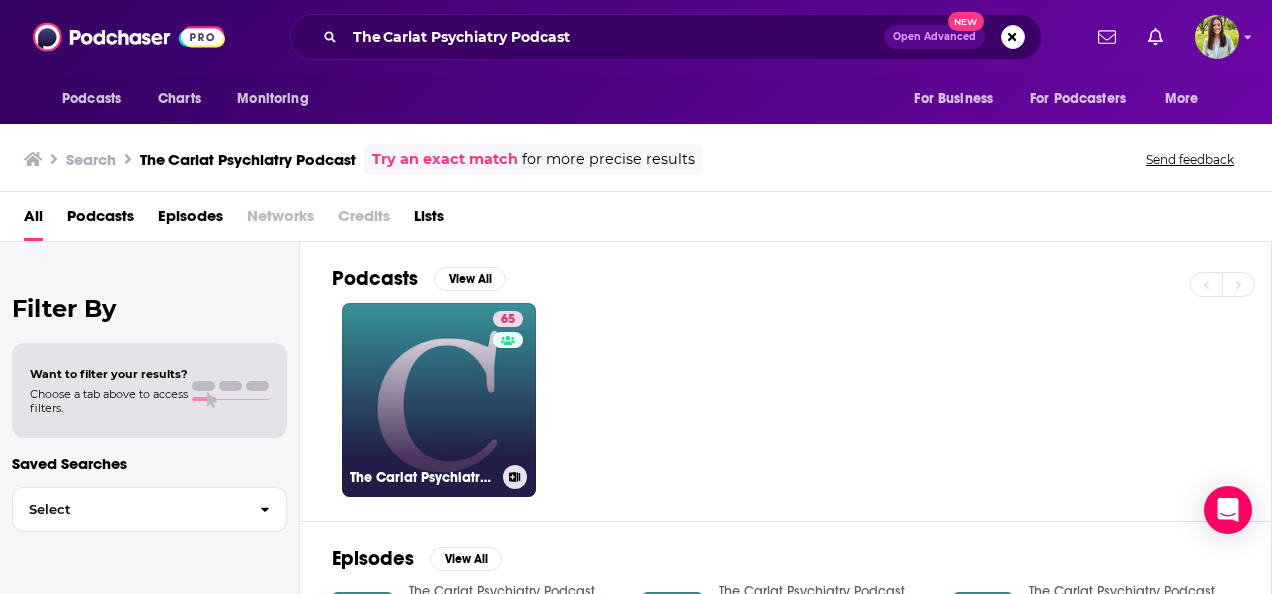 click on "[NUMBER] The Carlat Psychiatry Podcast" at bounding box center [439, 400] 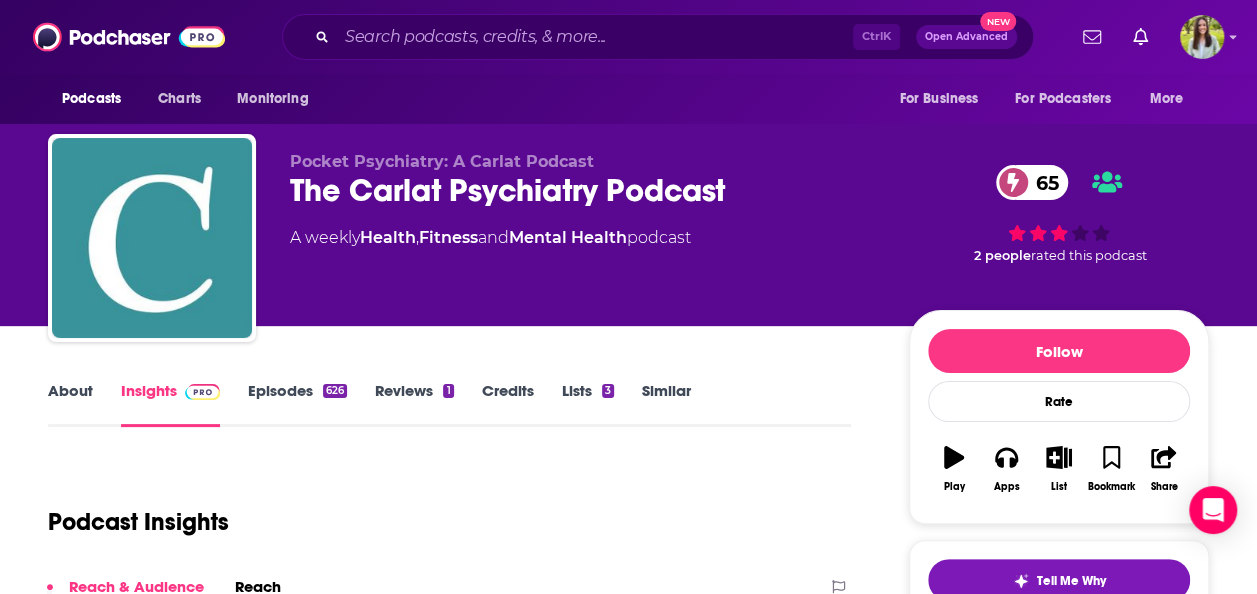 click on "Episodes 626" at bounding box center (297, 404) 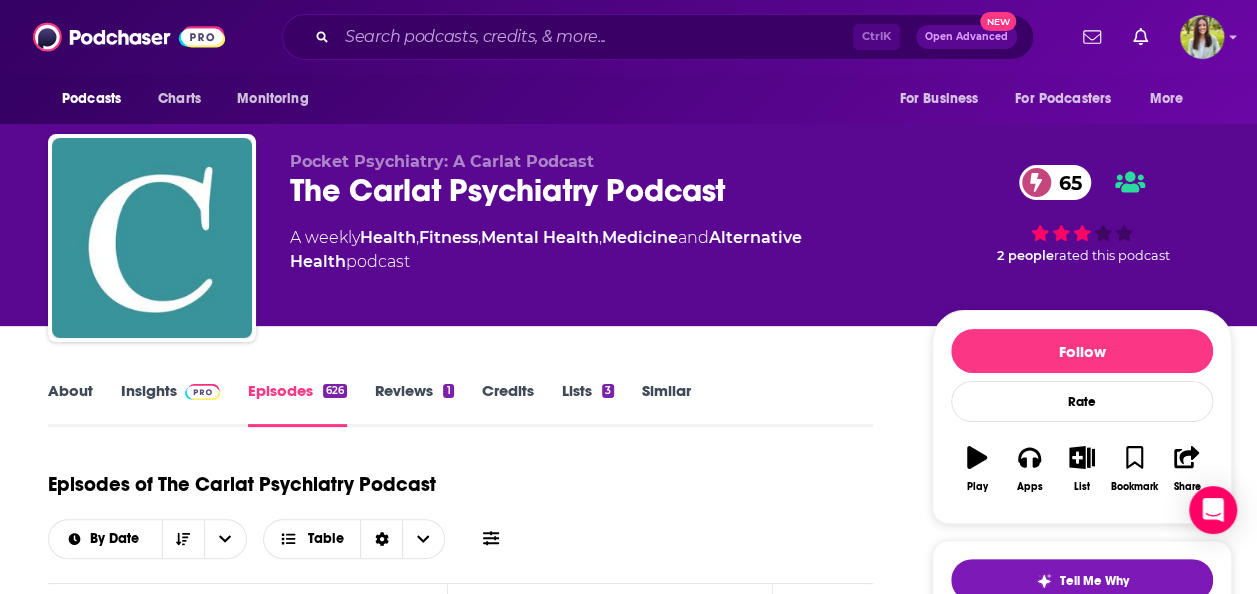 scroll, scrollTop: 581, scrollLeft: 0, axis: vertical 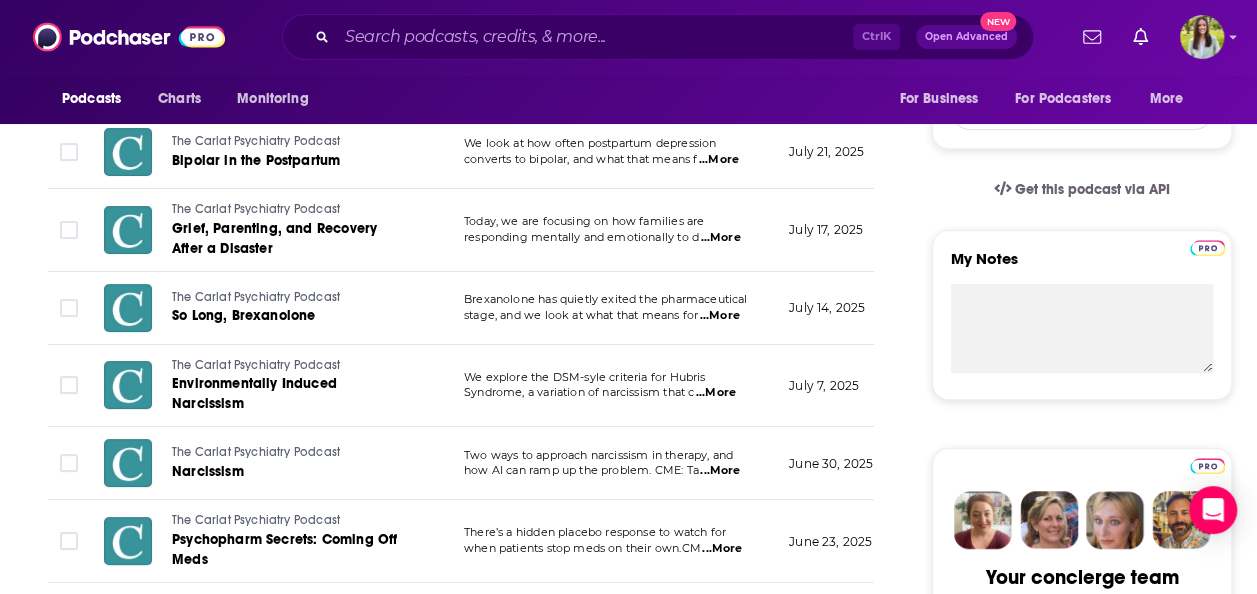 click on "...More" at bounding box center (720, 316) 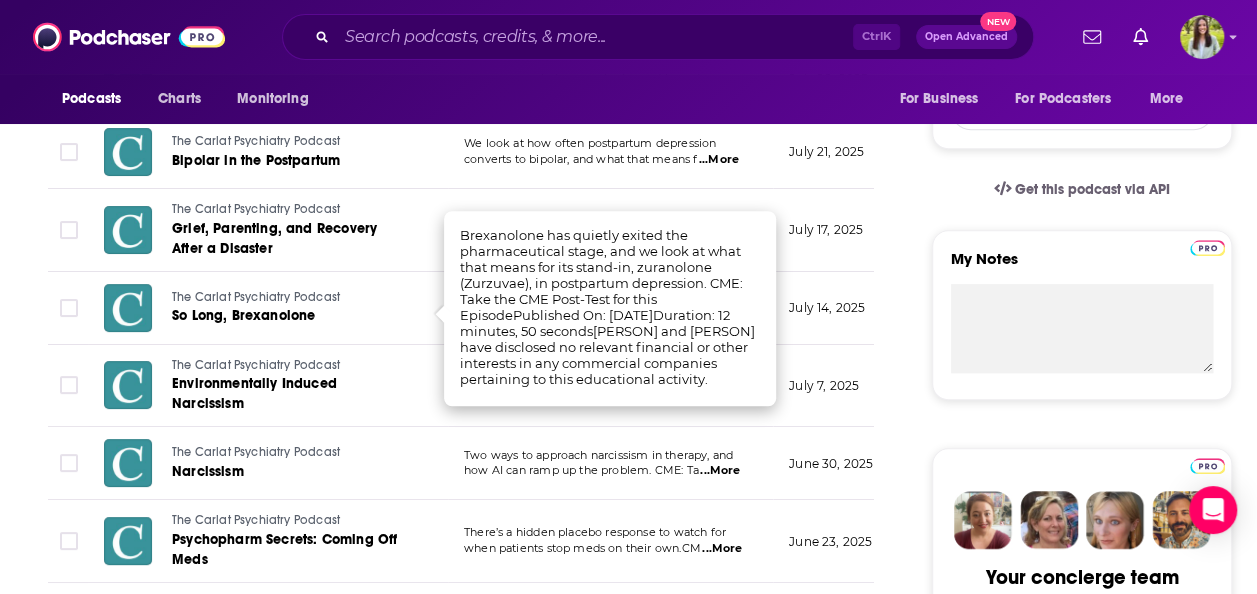 click at bounding box center (68, 308) 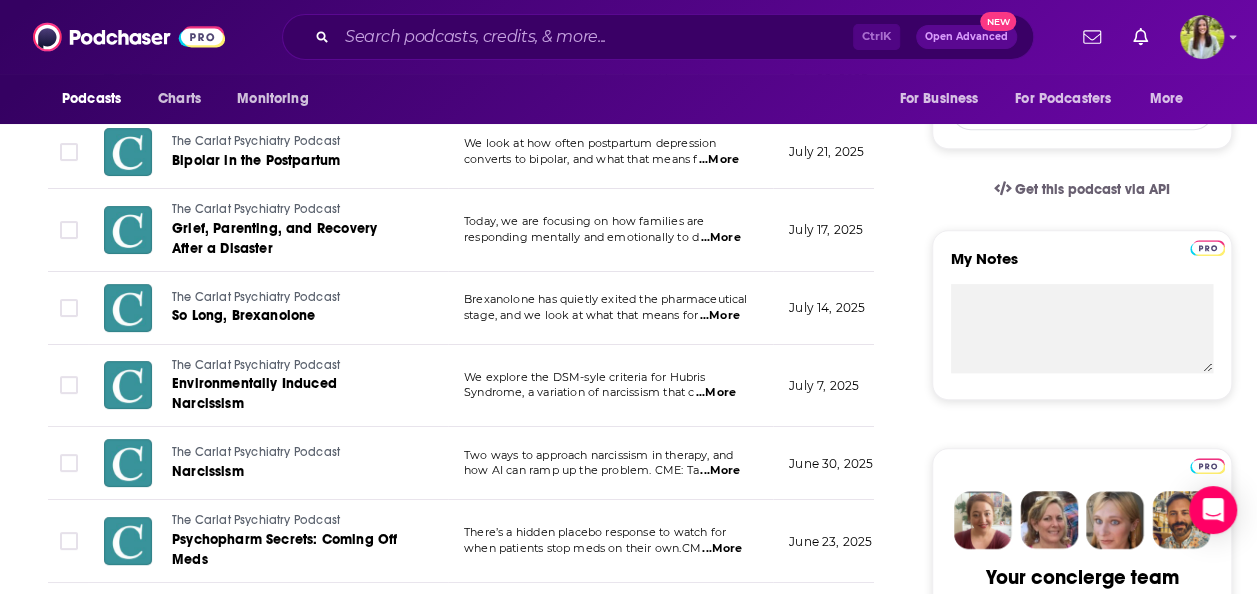 scroll, scrollTop: 702, scrollLeft: 0, axis: vertical 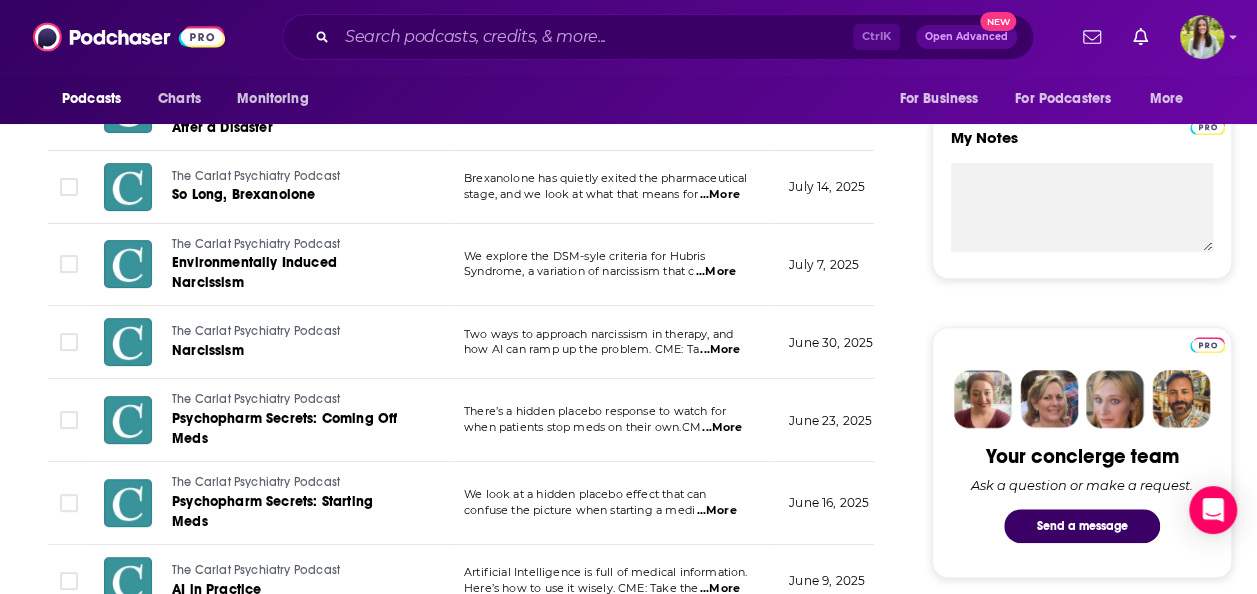 click on "...More" at bounding box center (716, 272) 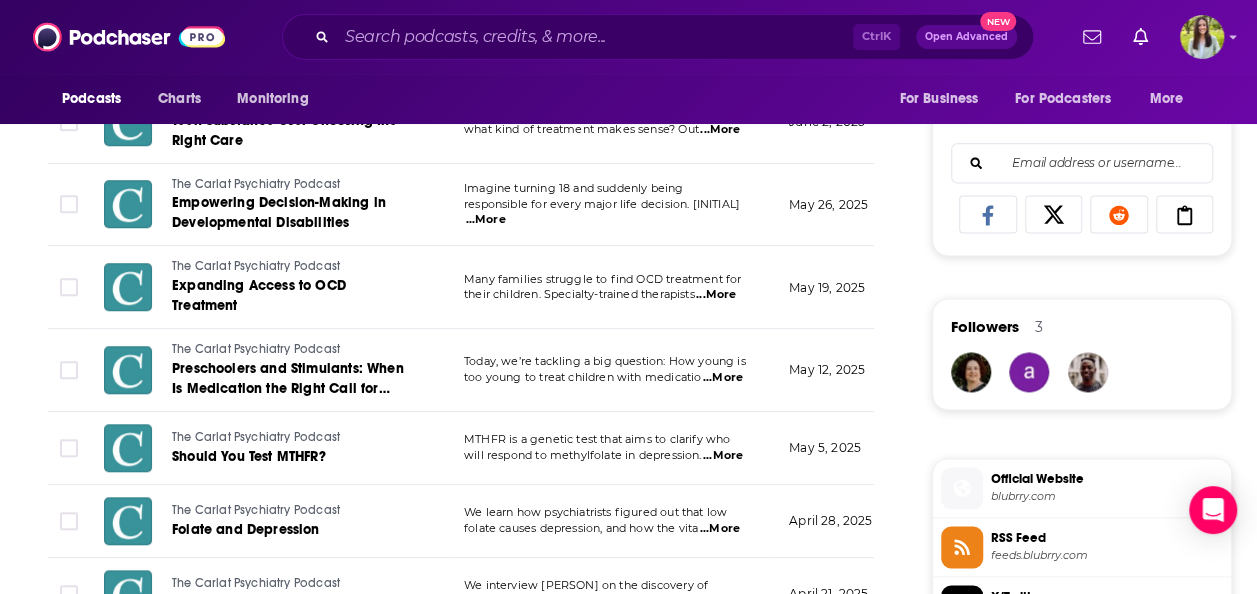 scroll, scrollTop: 1258, scrollLeft: 0, axis: vertical 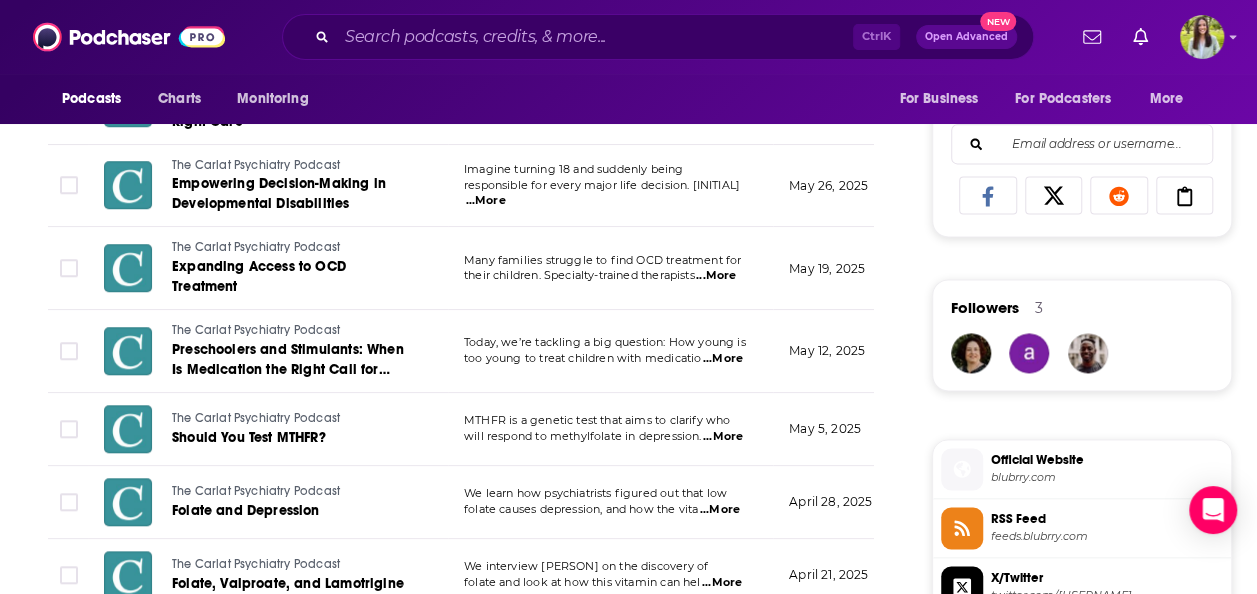 click on "...More" at bounding box center (723, 359) 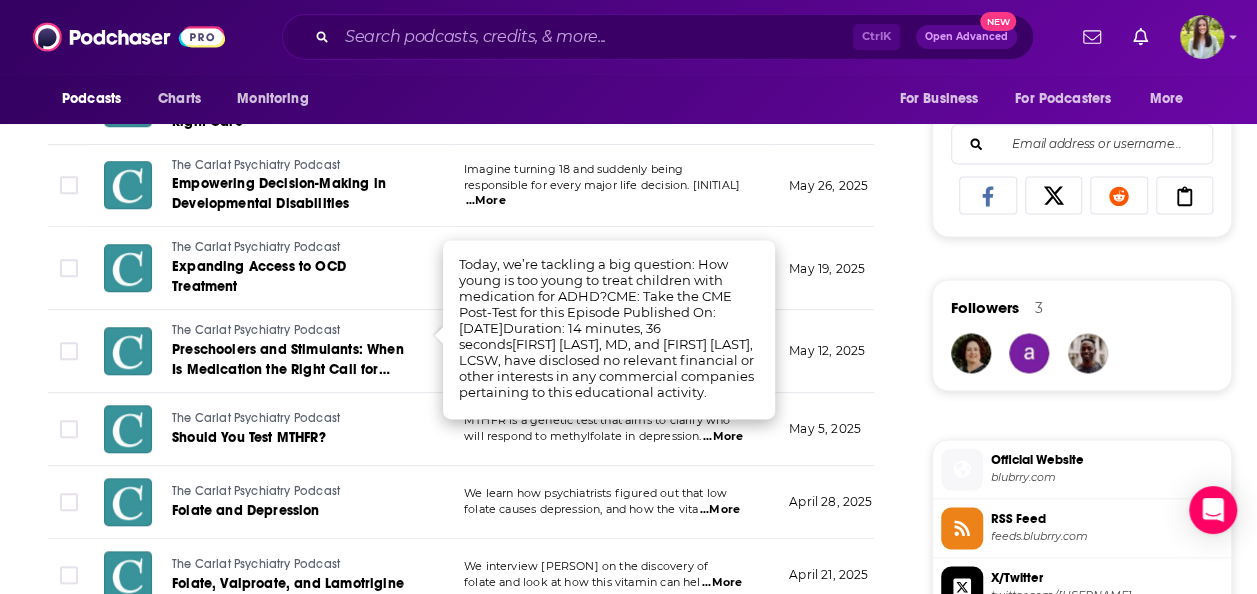 click at bounding box center [68, 351] 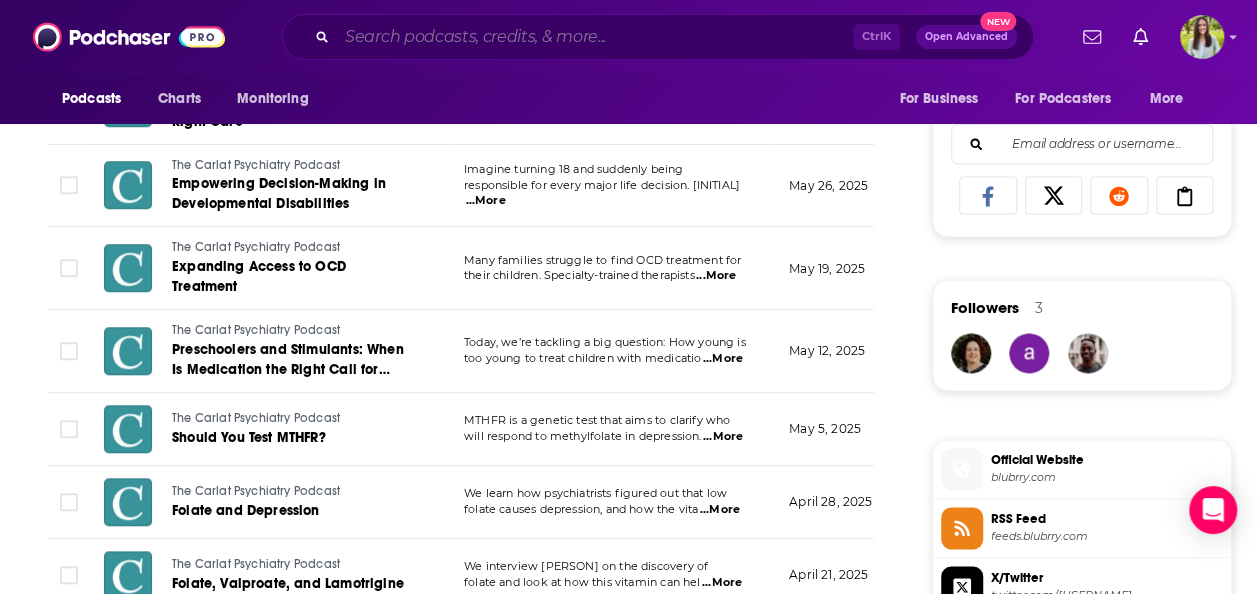 click at bounding box center [595, 37] 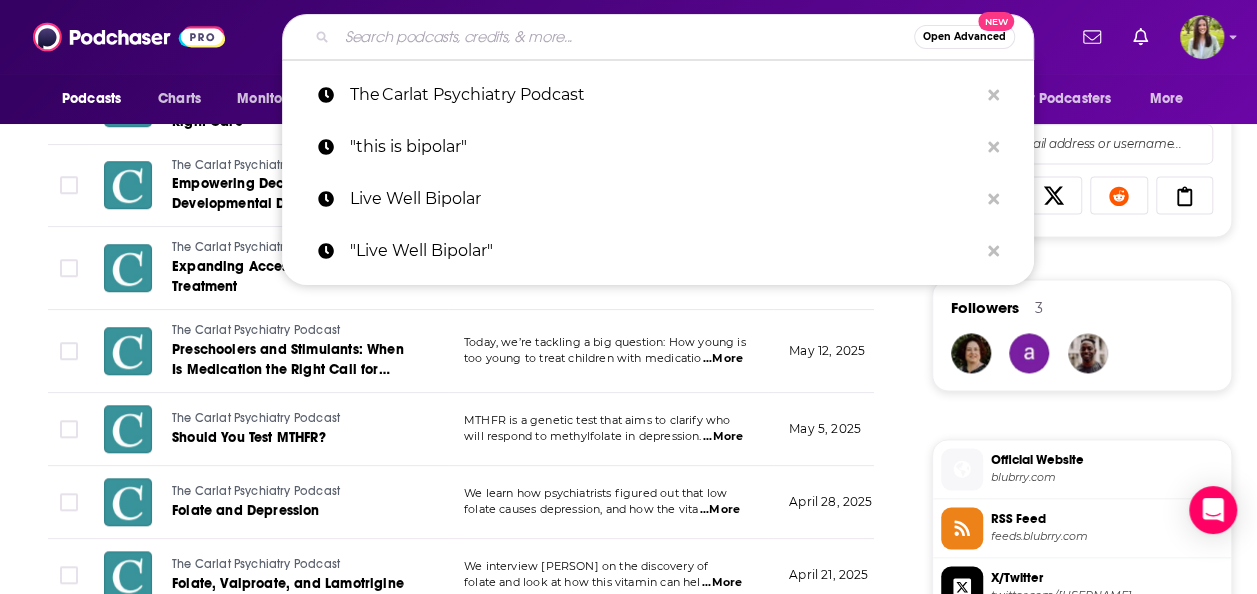 paste on "The Bipolar Diaries" 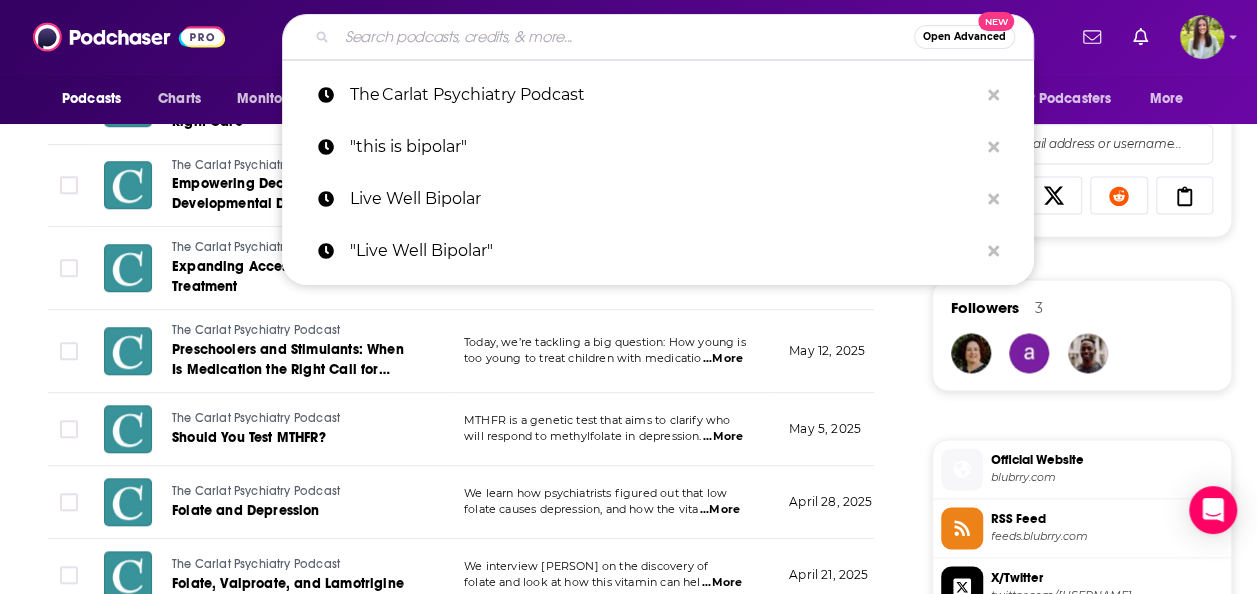 type on "The Bipolar Diaries" 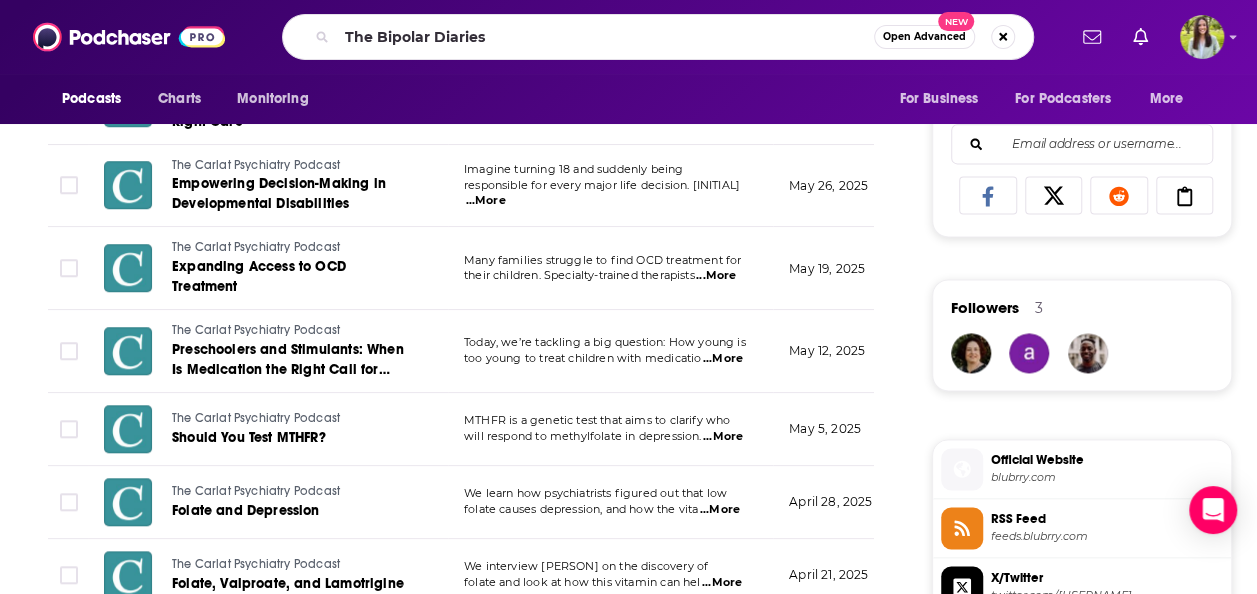 scroll, scrollTop: 0, scrollLeft: 0, axis: both 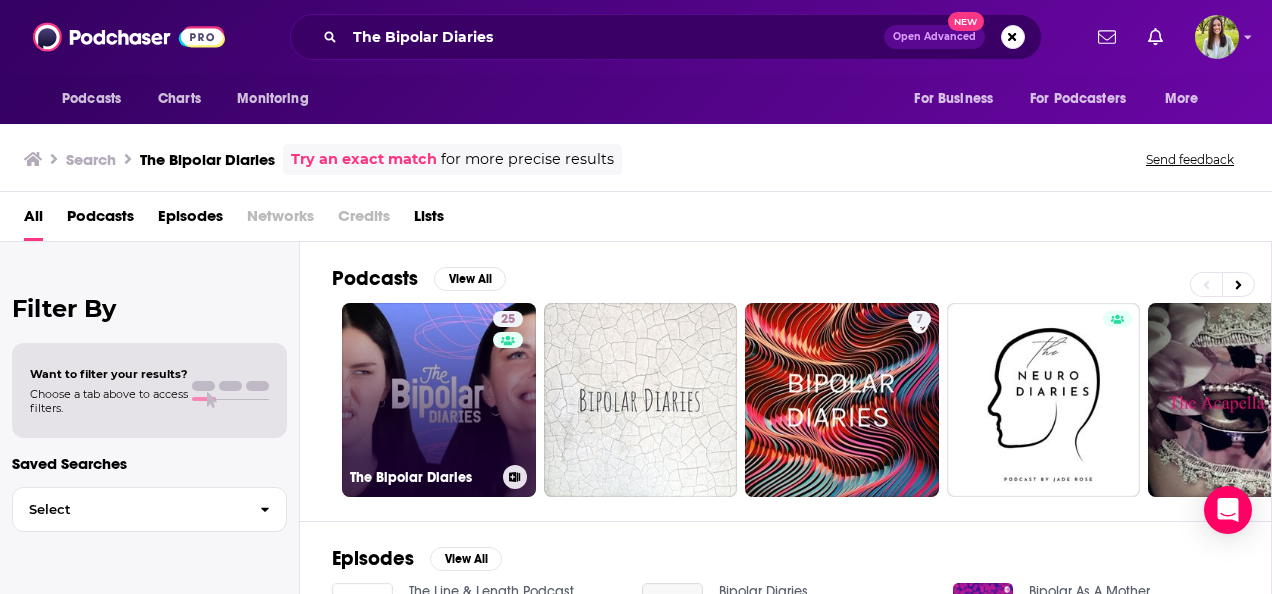 click on "25 The Bipolar Diaries" at bounding box center (439, 400) 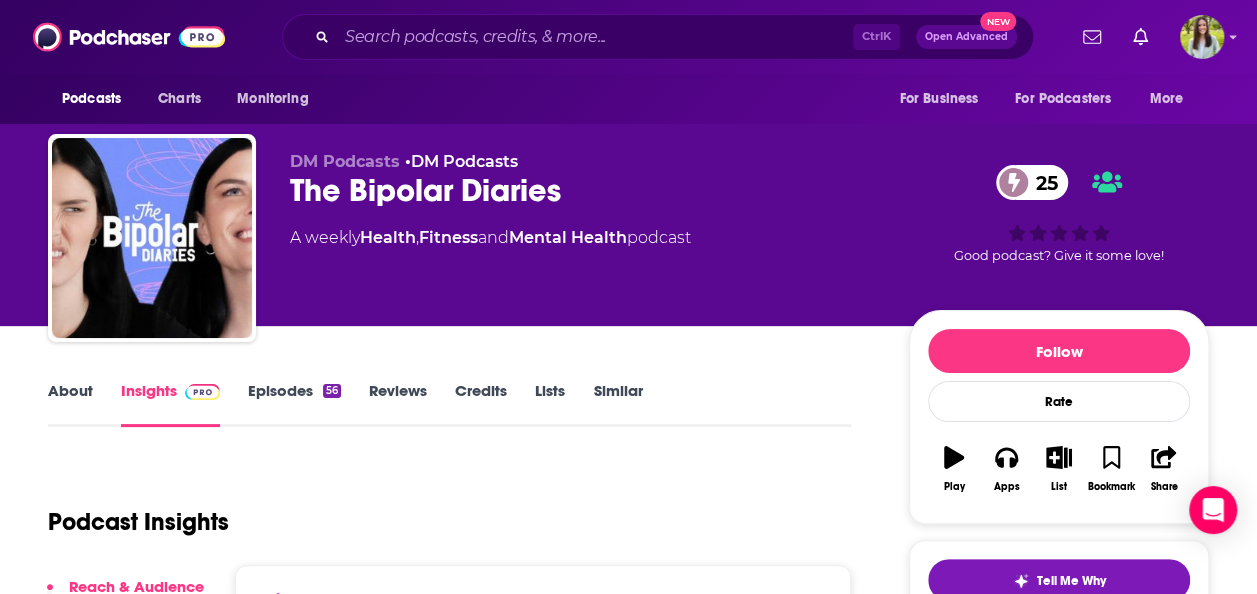 click on "About" at bounding box center (70, 404) 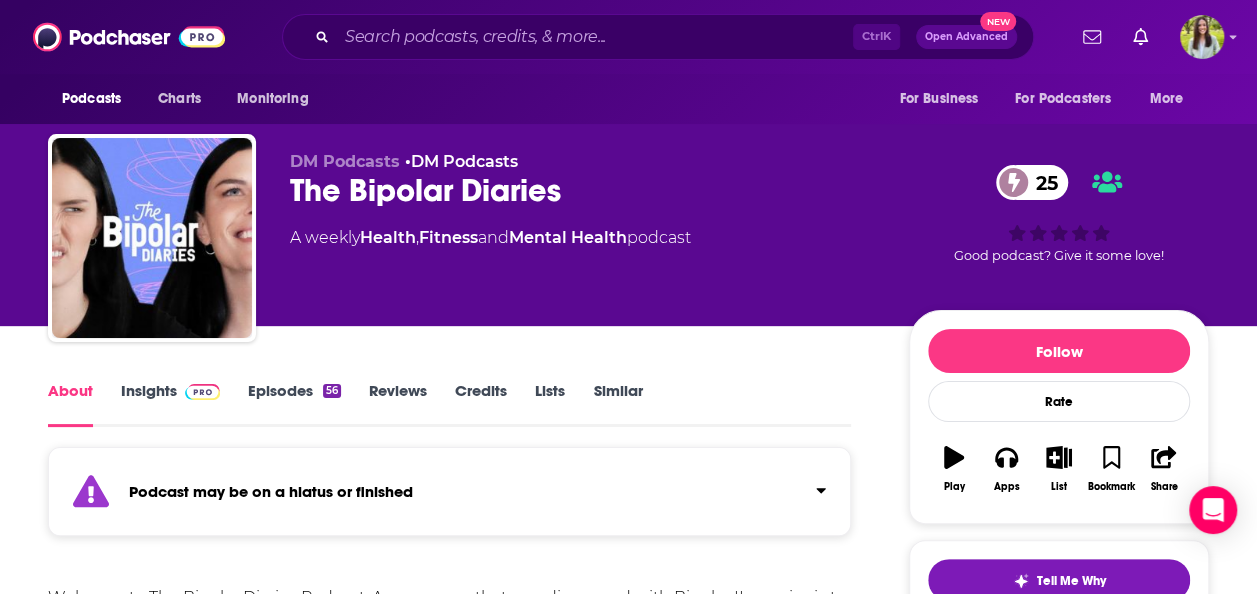 click at bounding box center (198, 390) 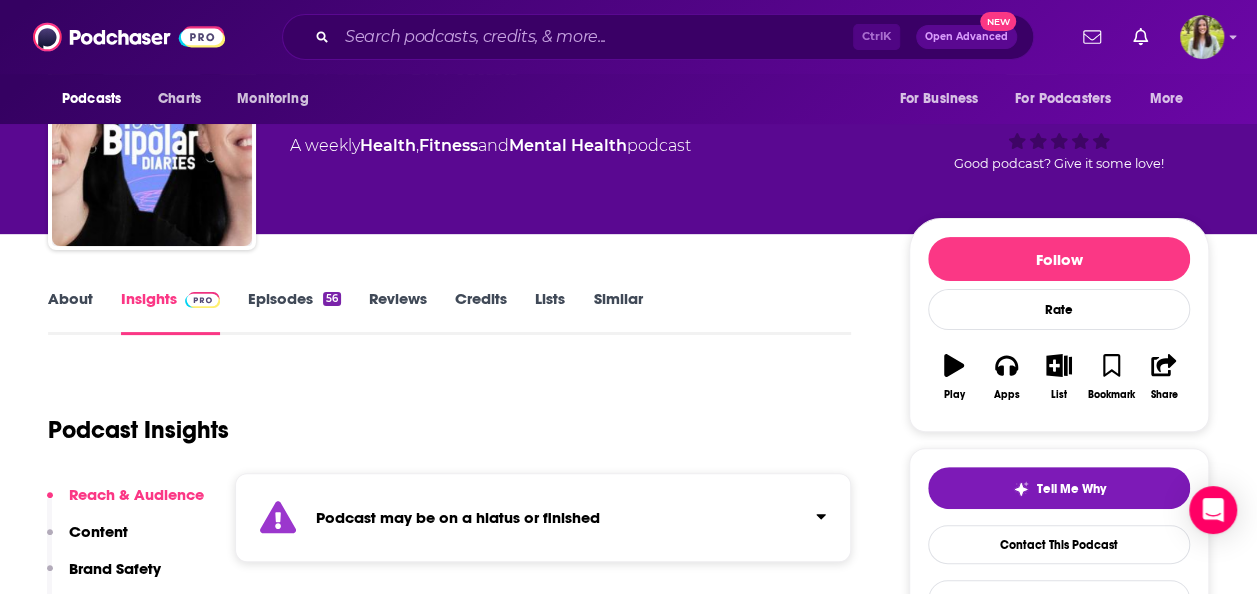 scroll, scrollTop: 39, scrollLeft: 0, axis: vertical 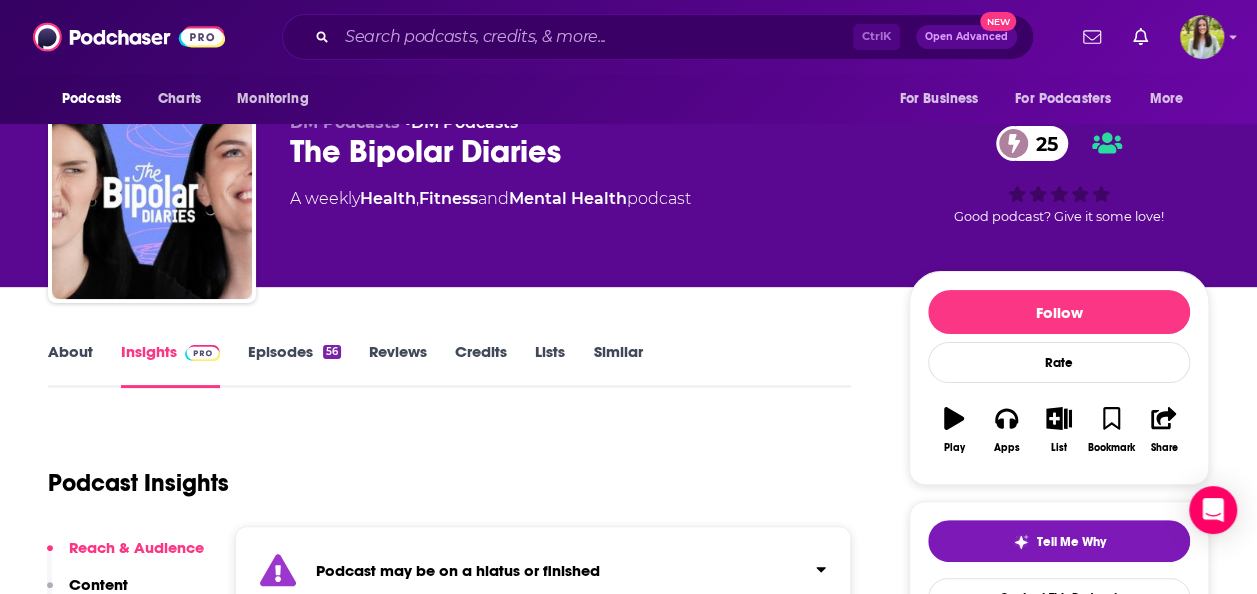 click on "Episodes 56" at bounding box center (294, 365) 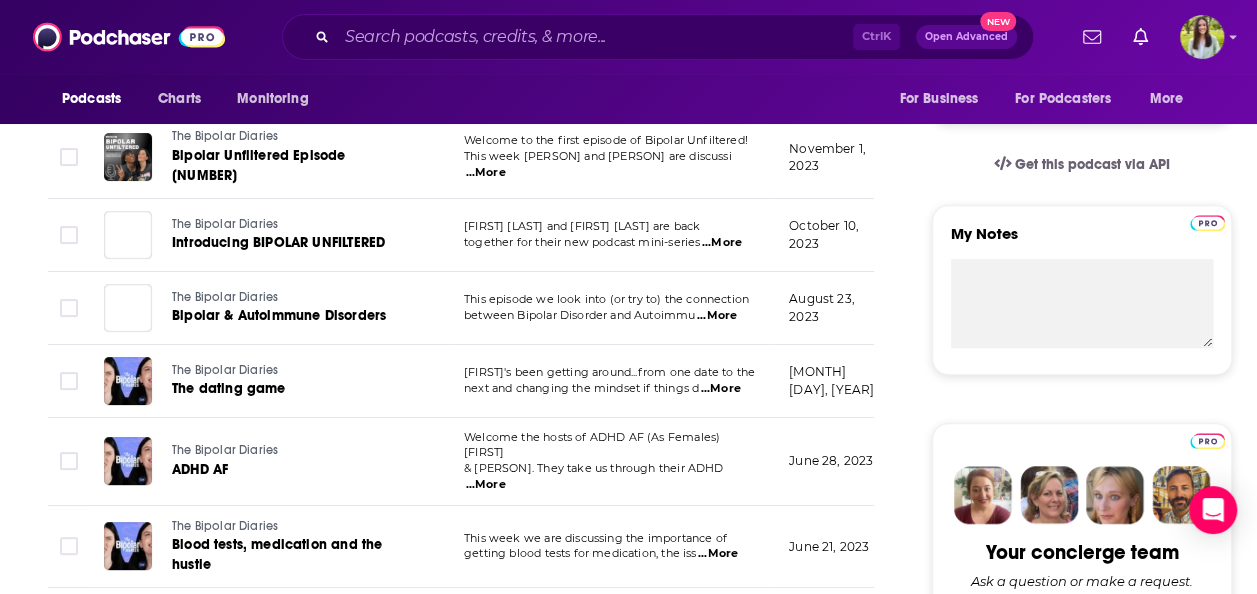 scroll, scrollTop: 409, scrollLeft: 0, axis: vertical 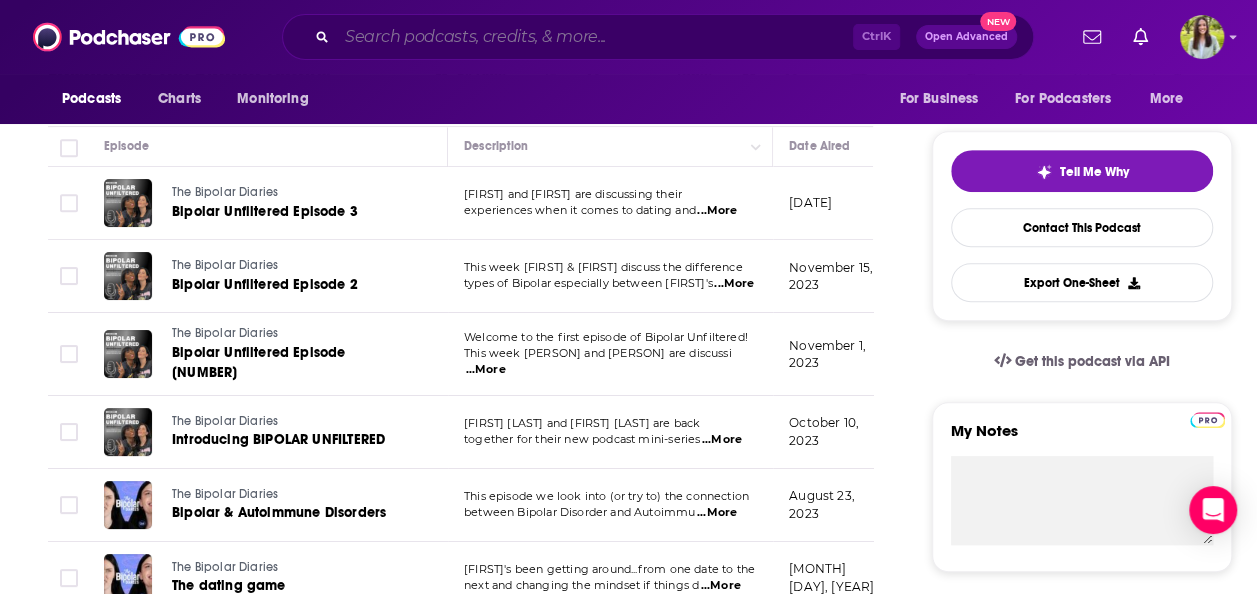 click at bounding box center (595, 37) 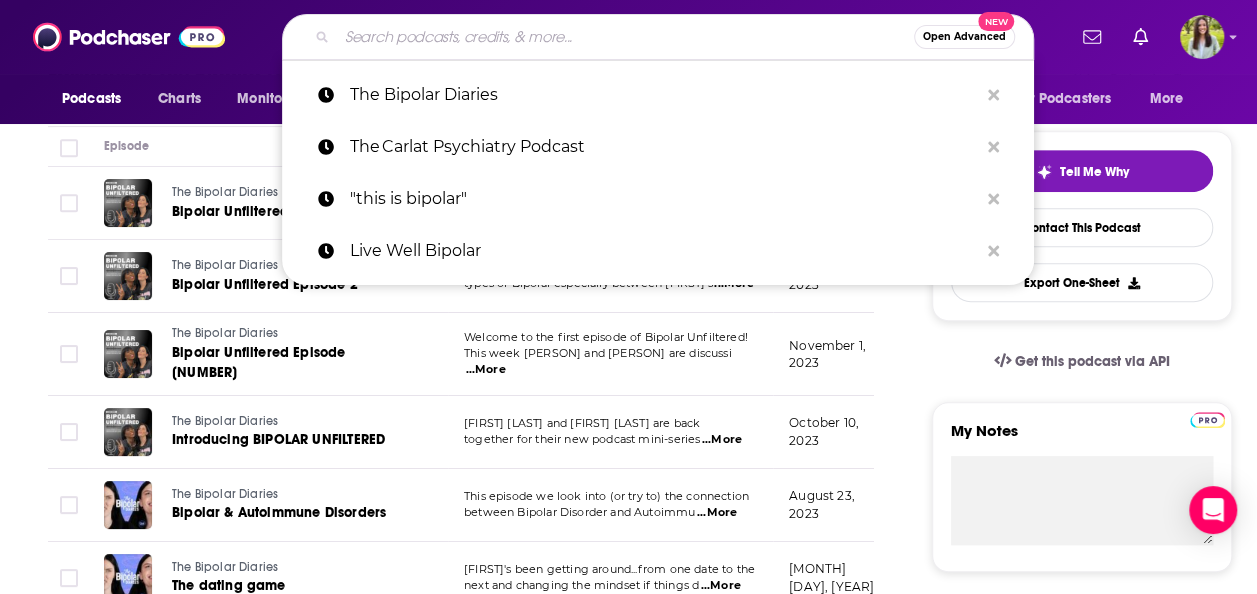 paste on "talkBD" 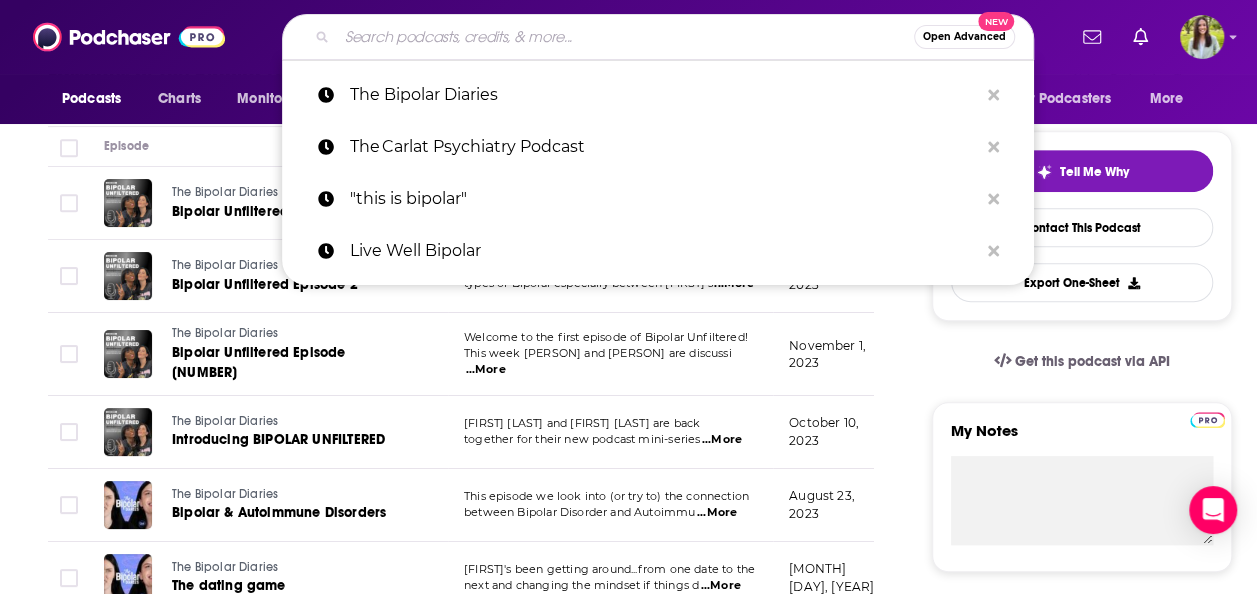 type on "talkBD" 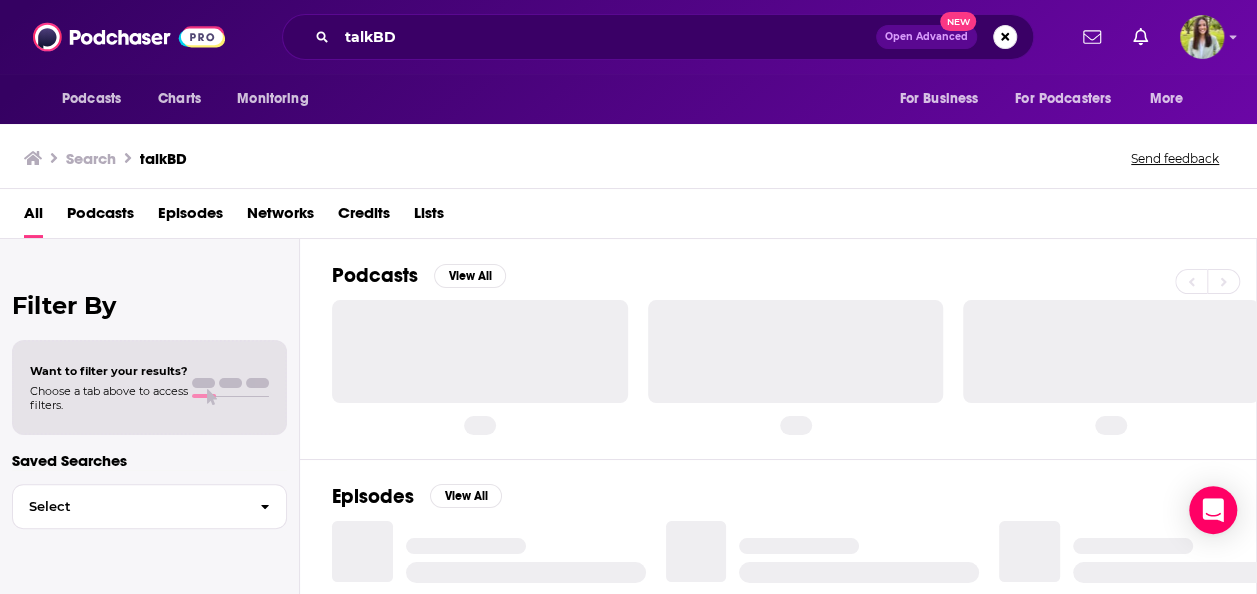 scroll, scrollTop: 0, scrollLeft: 0, axis: both 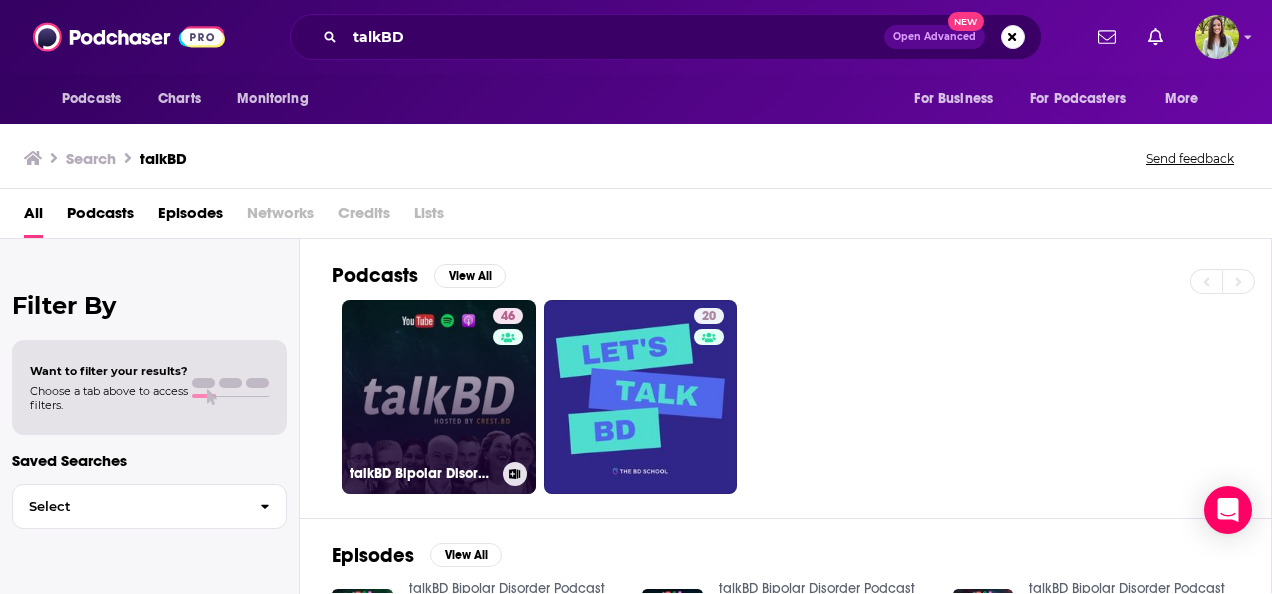 click on "46 talkBD Bipolar Disorder Podcast" at bounding box center (439, 397) 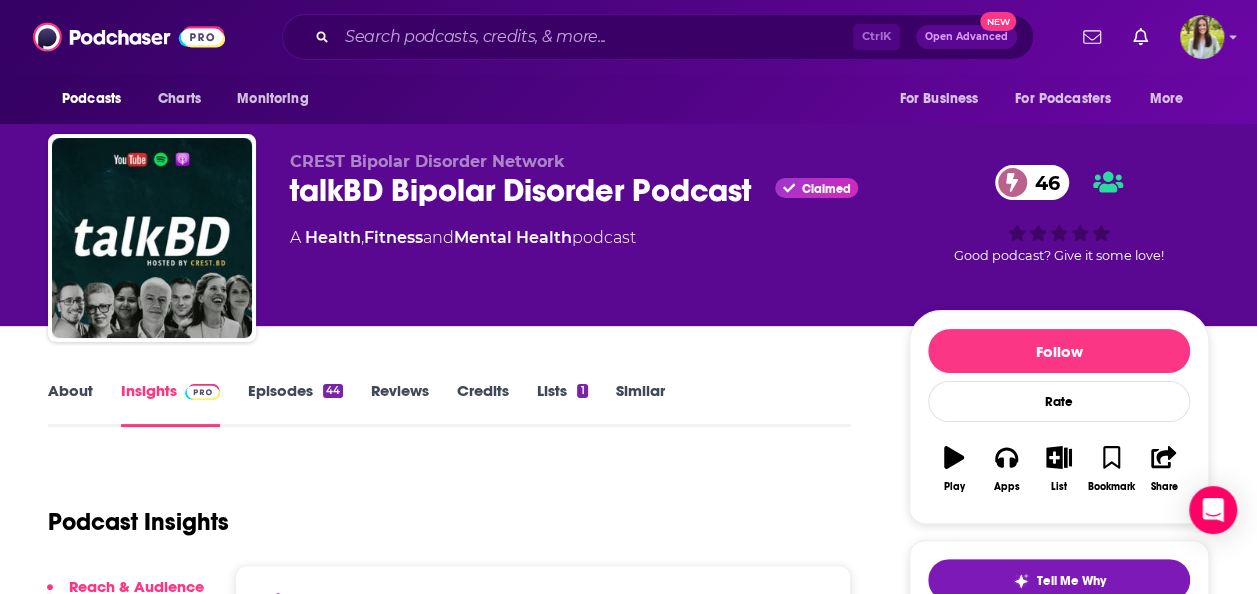 click on "Episodes 44" at bounding box center (295, 404) 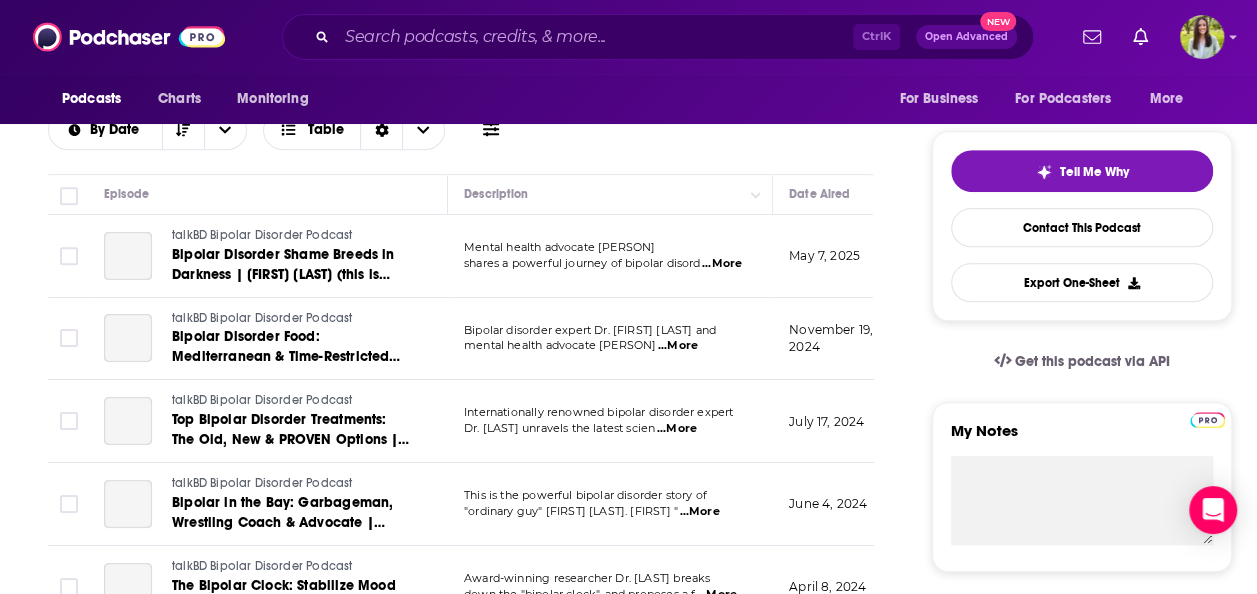 scroll, scrollTop: 358, scrollLeft: 0, axis: vertical 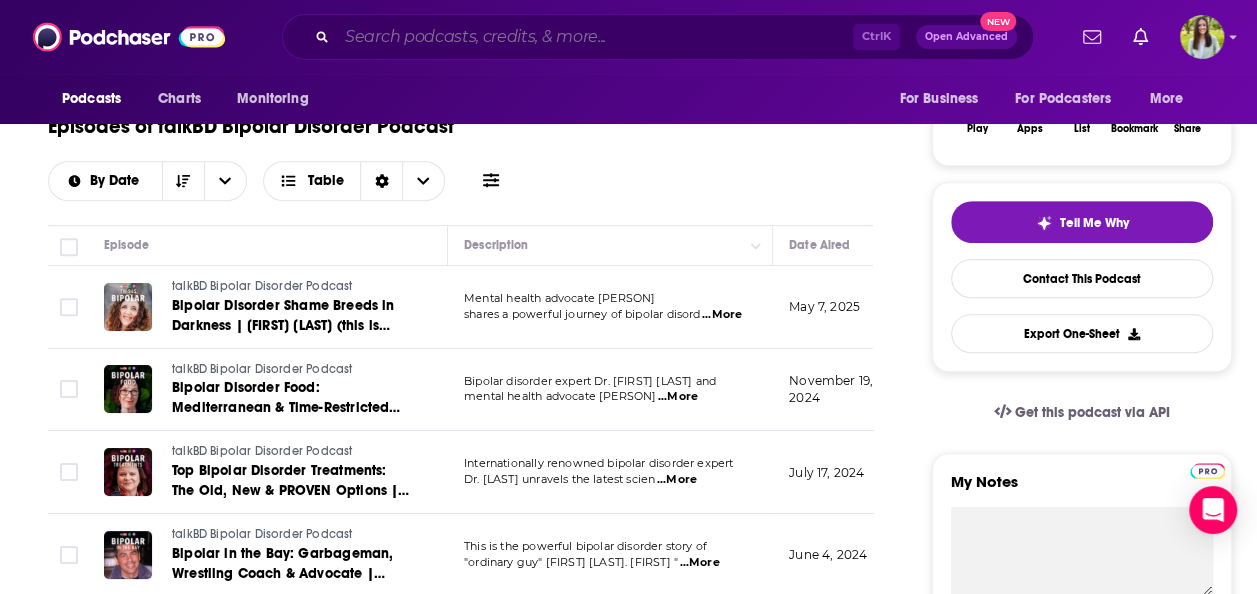click at bounding box center (595, 37) 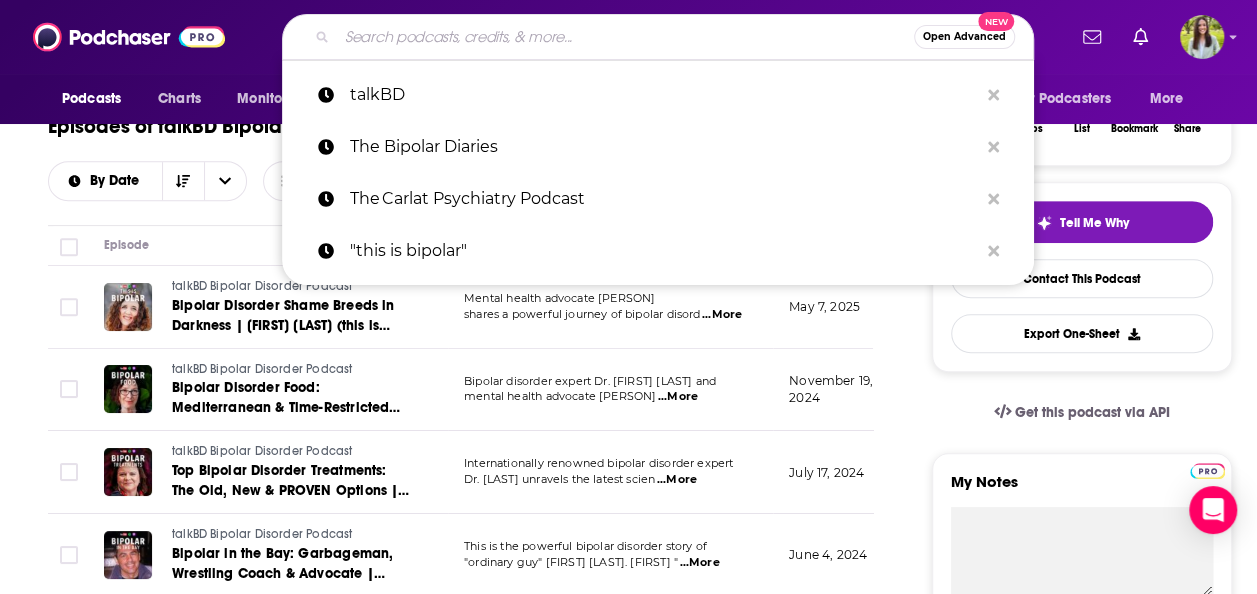 paste on "Health Discovered" 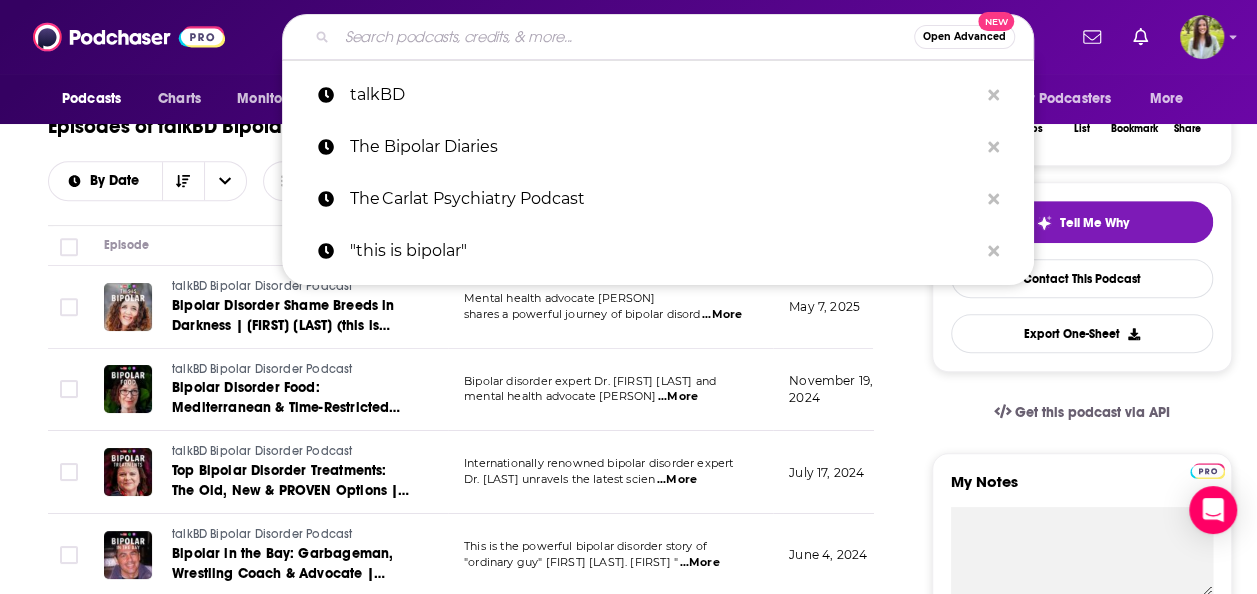 type on "Health Discovered" 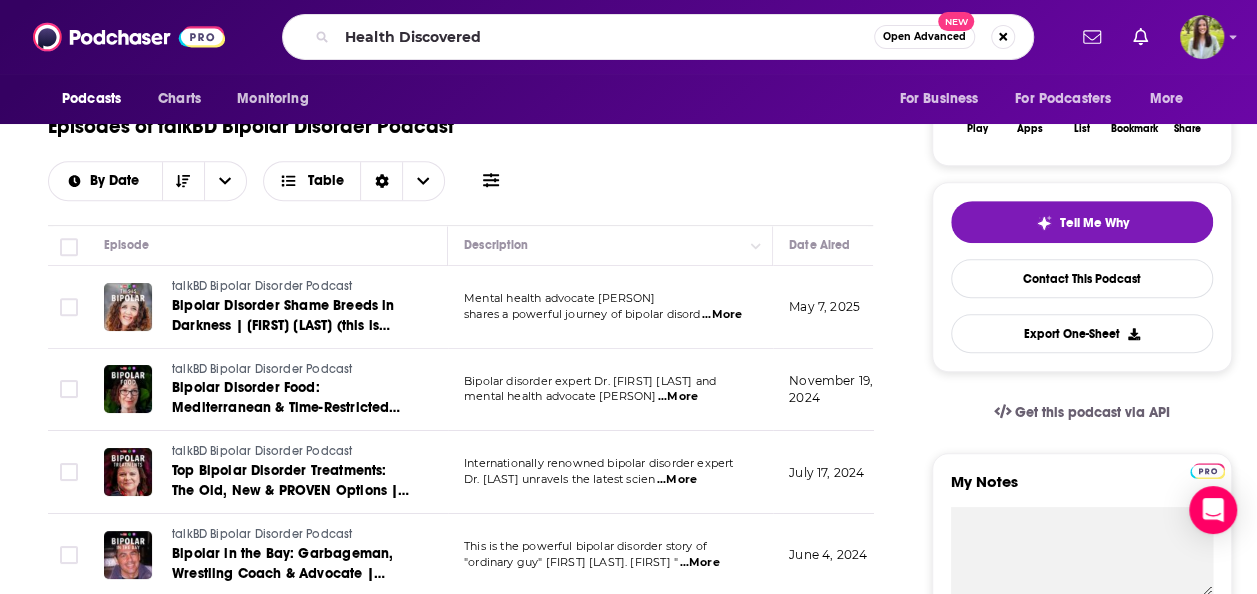 scroll, scrollTop: 0, scrollLeft: 0, axis: both 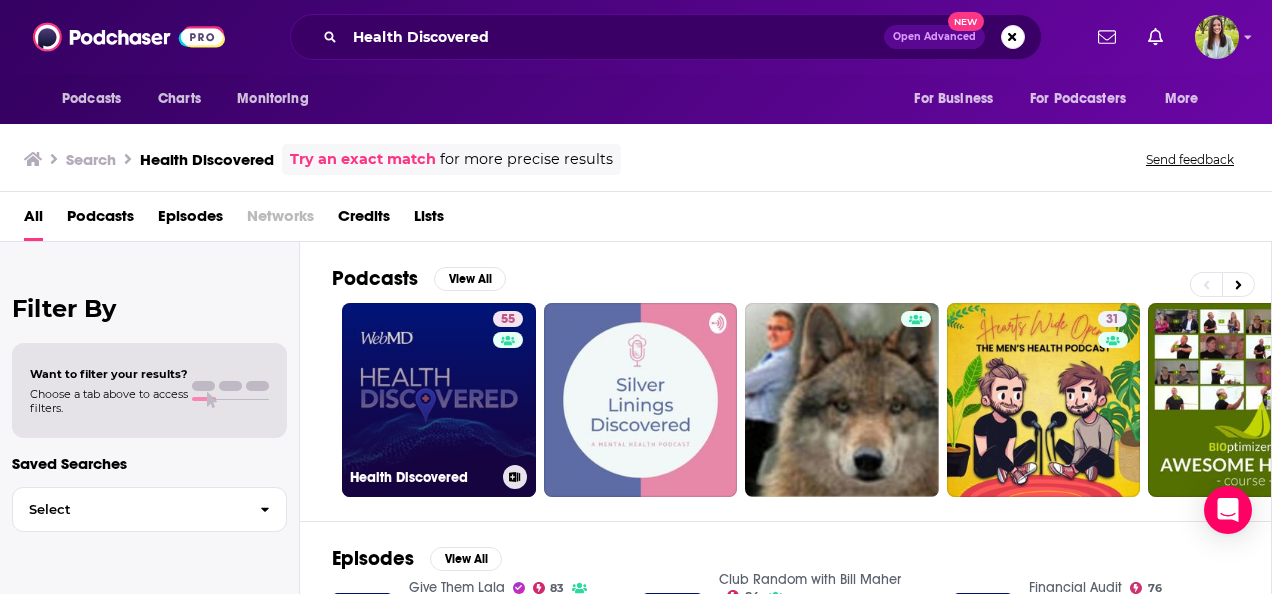 click on "55 Health Discovered" at bounding box center (439, 400) 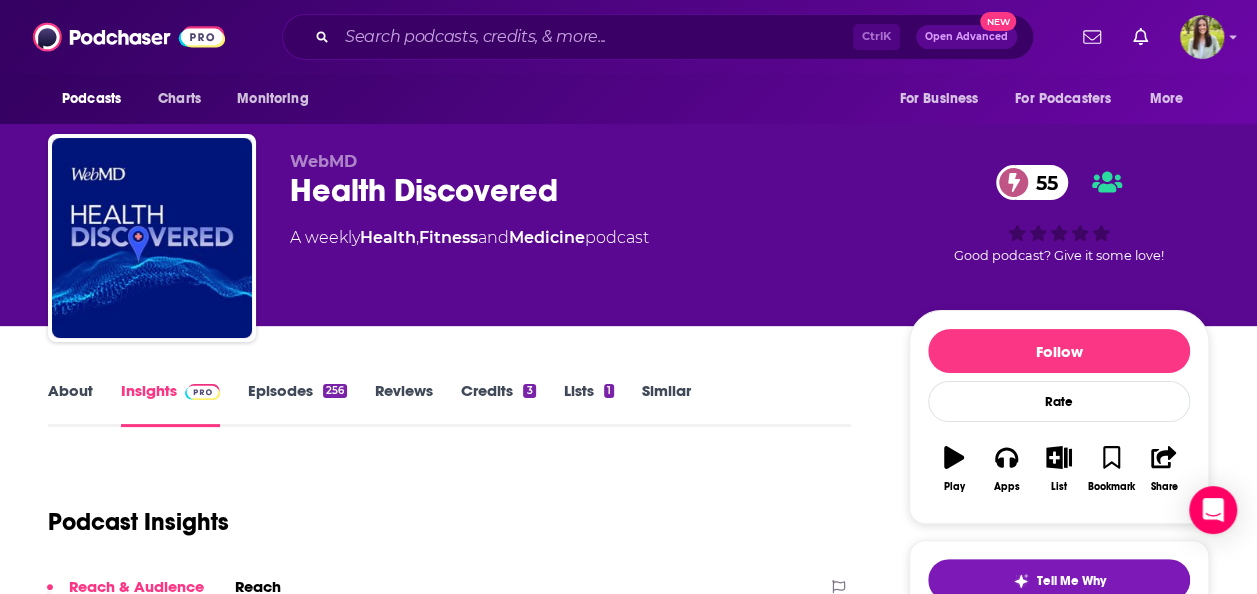 click on "Episodes 256" at bounding box center (297, 404) 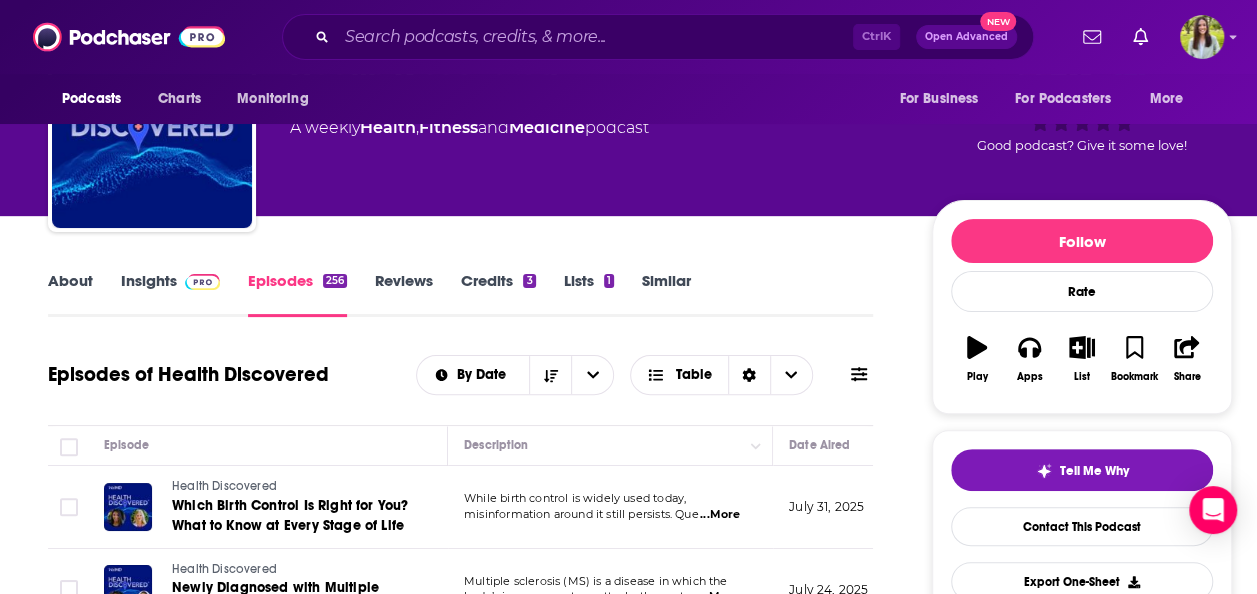 scroll, scrollTop: 0, scrollLeft: 0, axis: both 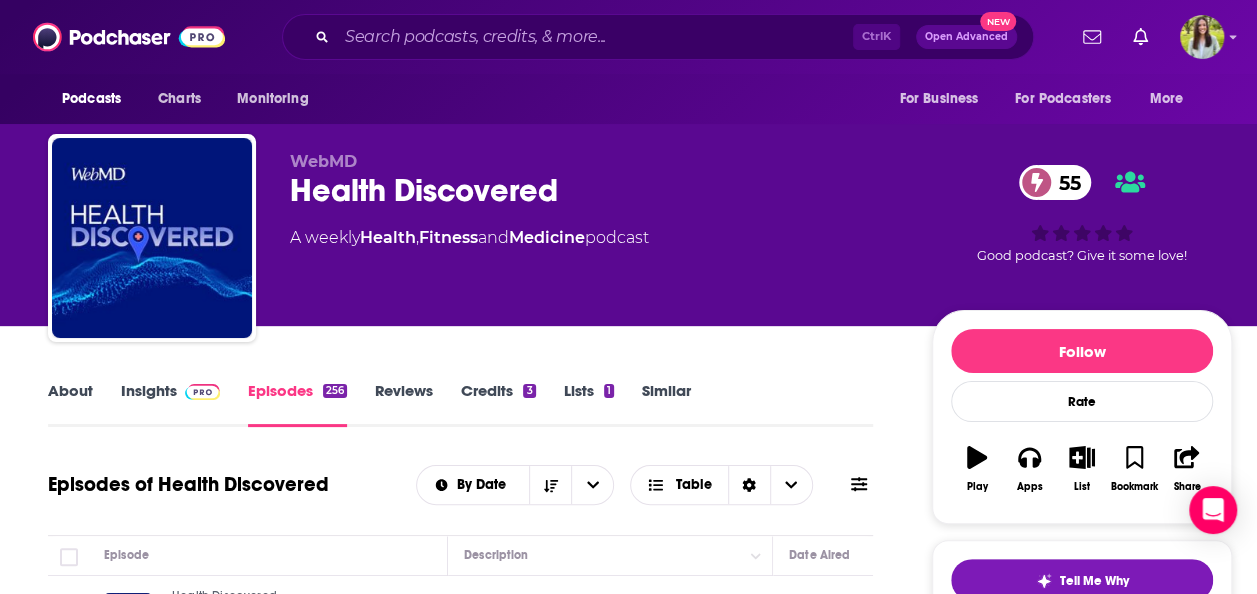 click on "About" at bounding box center (70, 404) 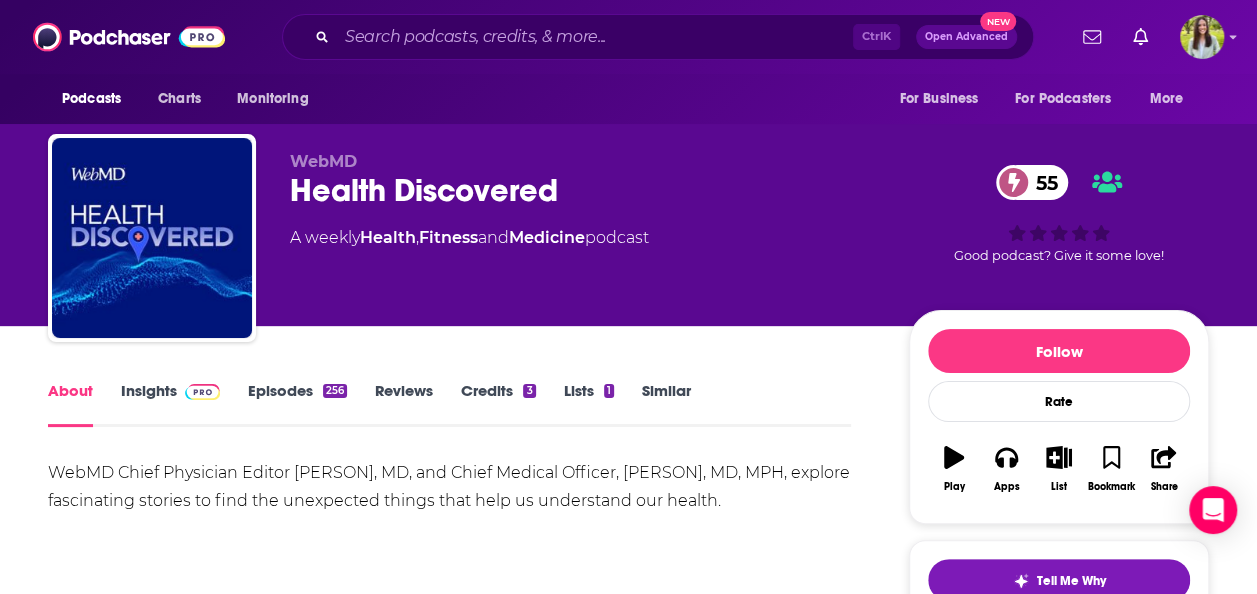 click on "WebMD Chief Physician Editor [PERSON], MD, and Chief Medical Officer, [PERSON], MD, MPH, explore fascinating stories to find the unexpected things that help us understand our health." at bounding box center (449, 487) 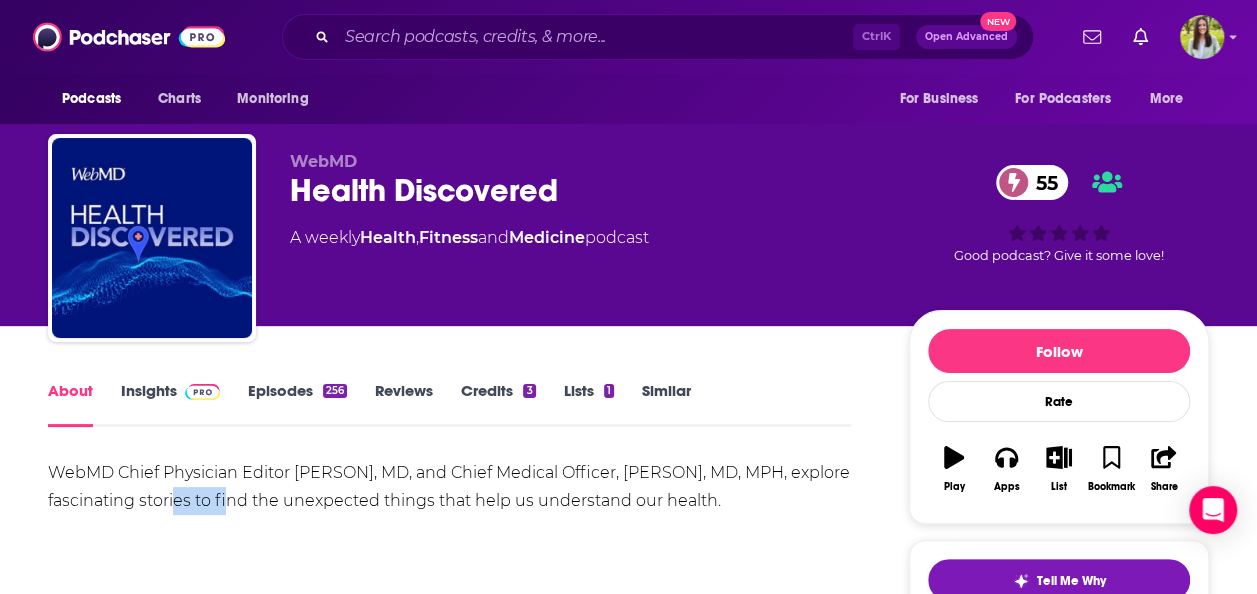 click on "WebMD Chief Physician Editor [PERSON], MD, and Chief Medical Officer, [PERSON], MD, MPH, explore fascinating stories to find the unexpected things that help us understand our health." at bounding box center (449, 487) 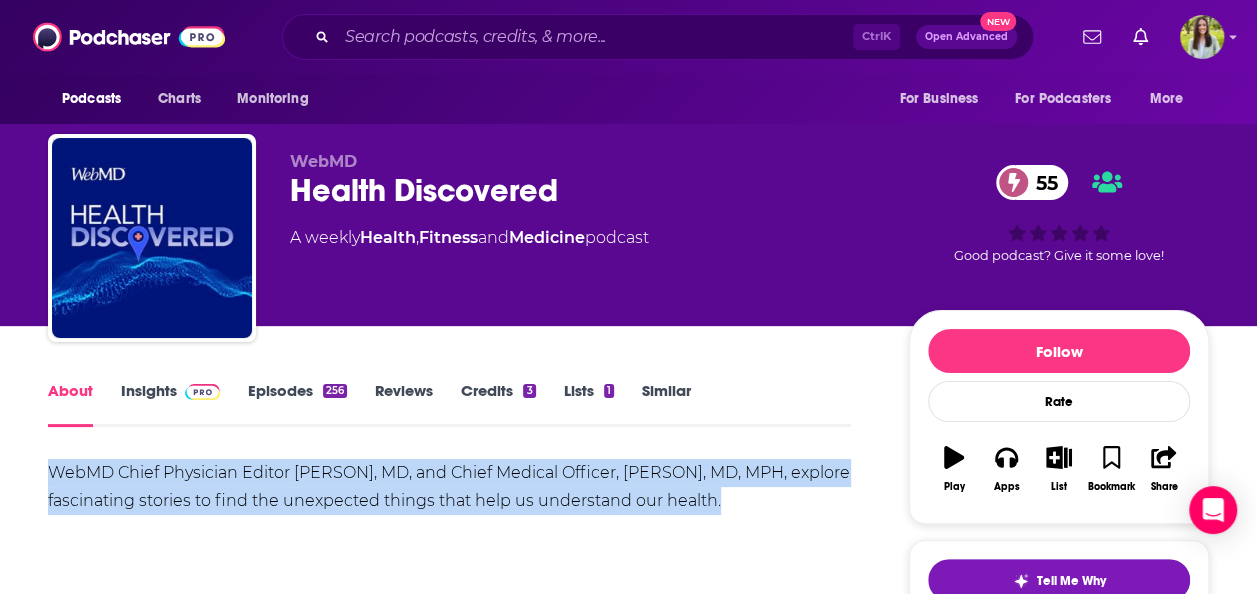click on "WebMD Chief Physician Editor [PERSON], MD, and Chief Medical Officer, [PERSON], MD, MPH, explore fascinating stories to find the unexpected things that help us understand our health." at bounding box center [449, 487] 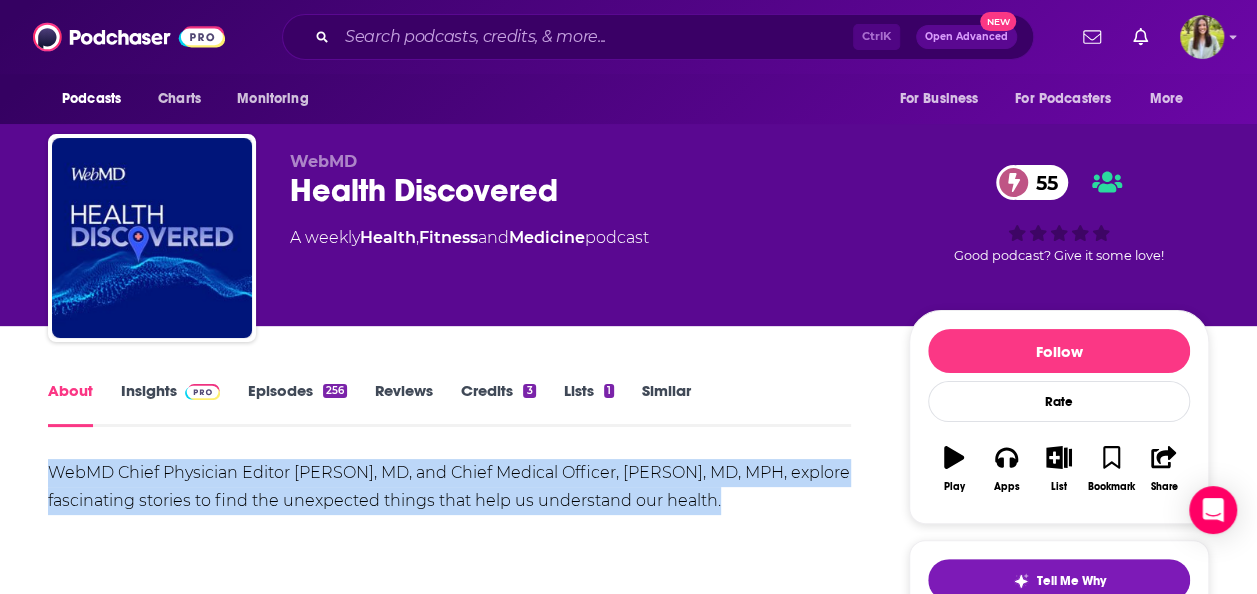 copy on "WebMD Chief Physician Editor [PERSON], MD, and Chief Medical Officer, [PERSON], MD, MPH, explore fascinating stories to find the unexpected things that help us understand our health." 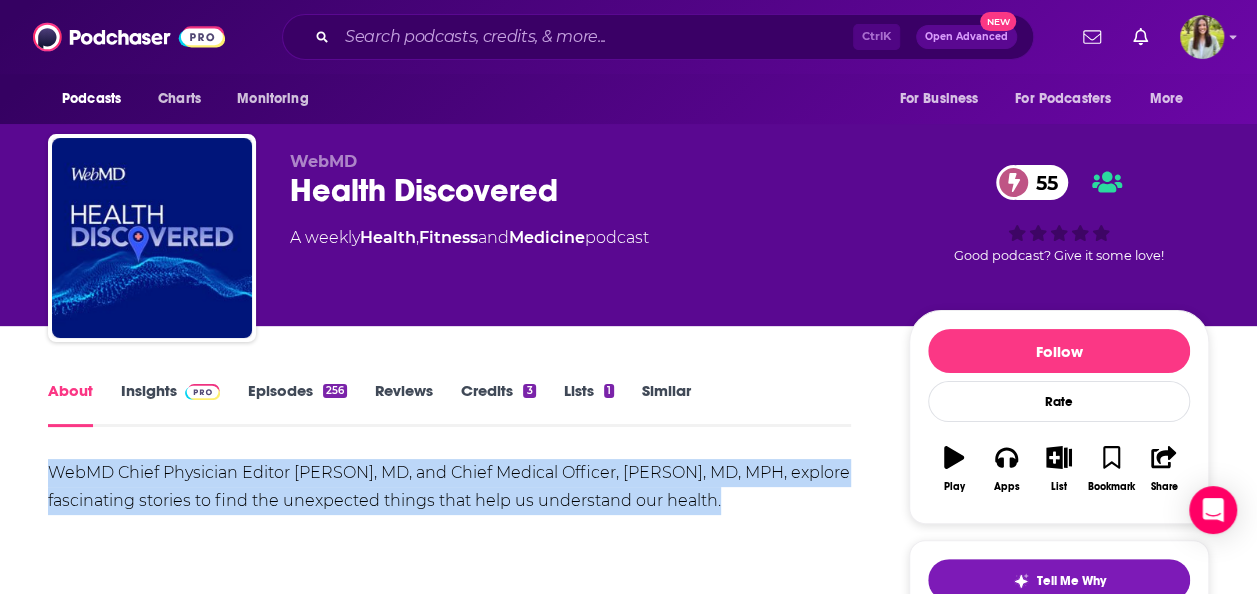 click on "Insights" at bounding box center (170, 404) 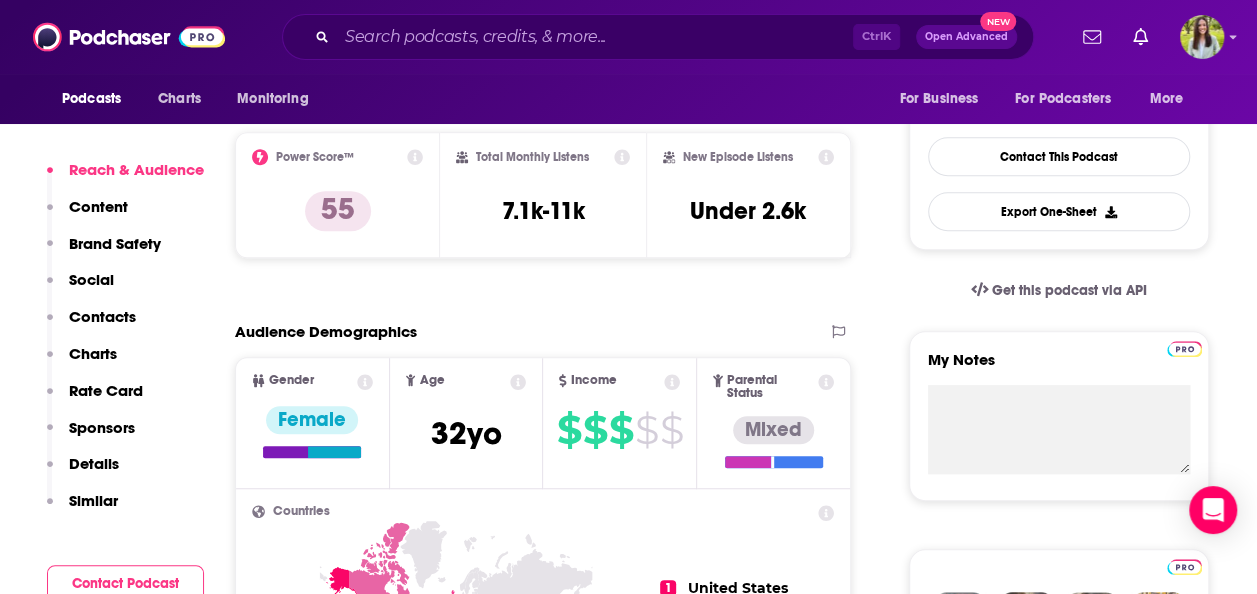 click on "Contacts" at bounding box center (102, 316) 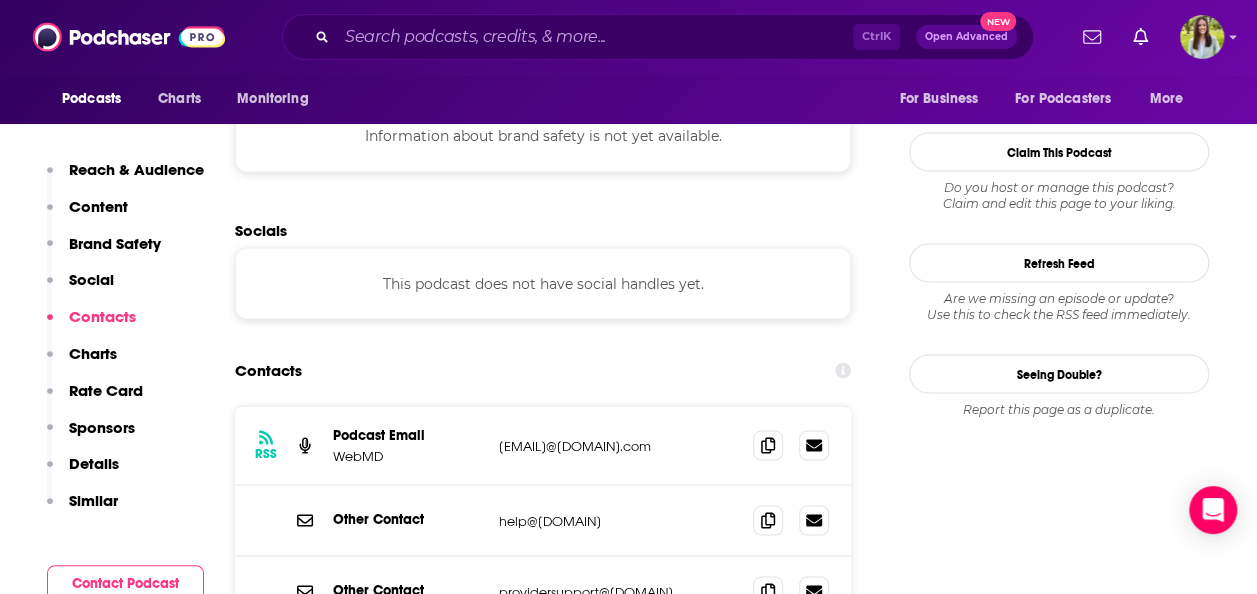 scroll, scrollTop: 1807, scrollLeft: 0, axis: vertical 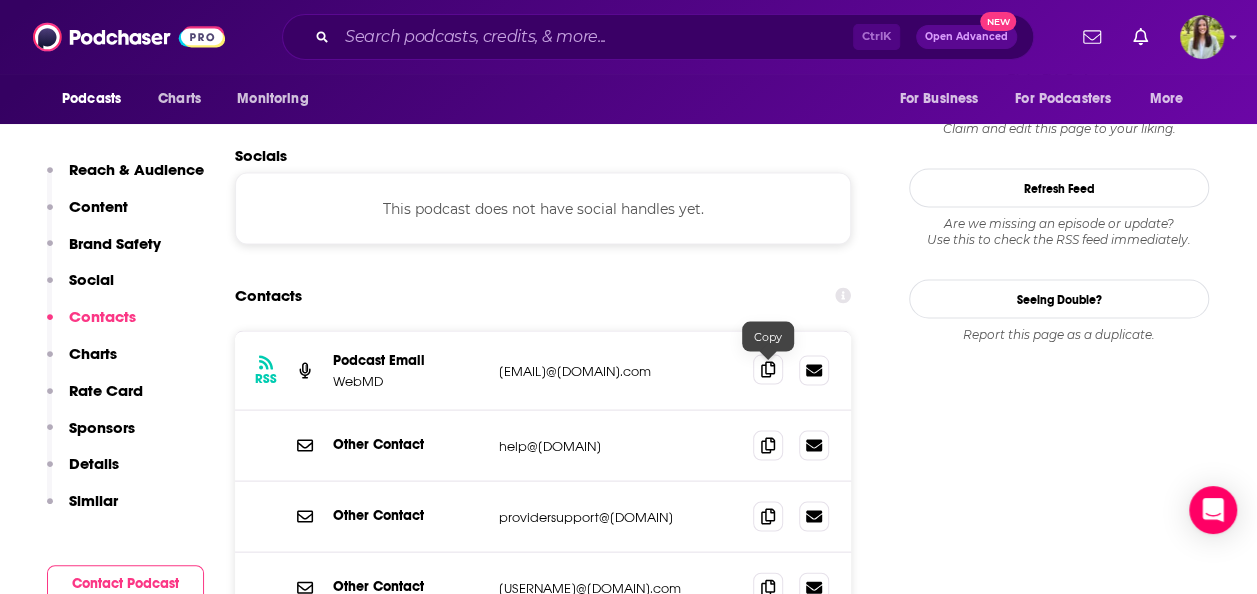 click 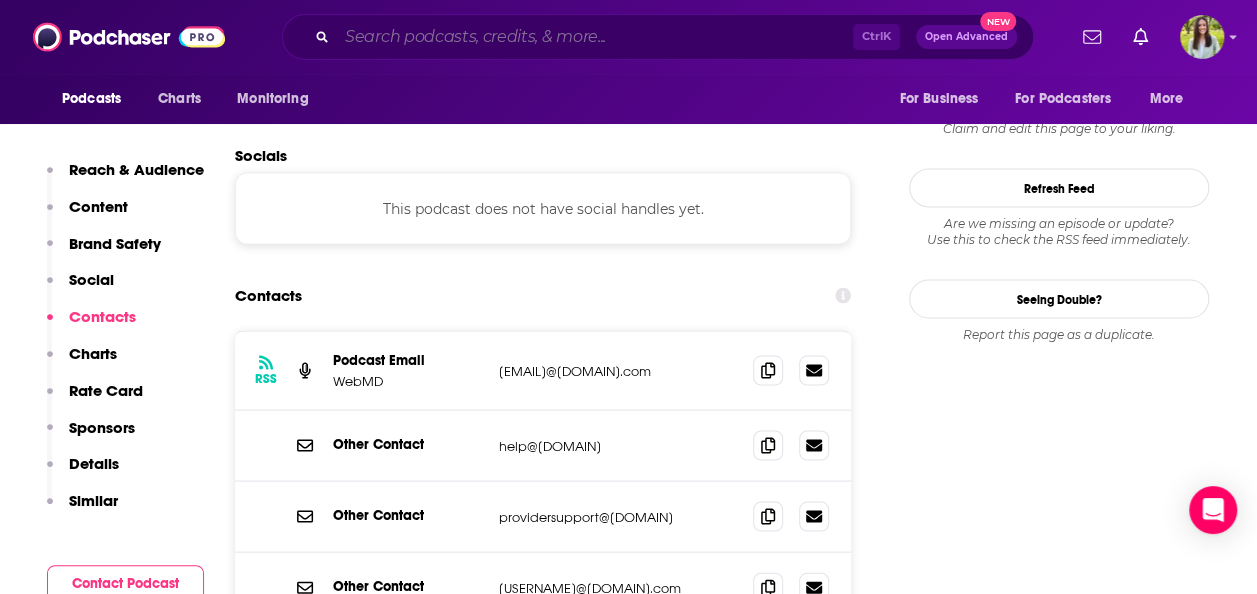 click at bounding box center (595, 37) 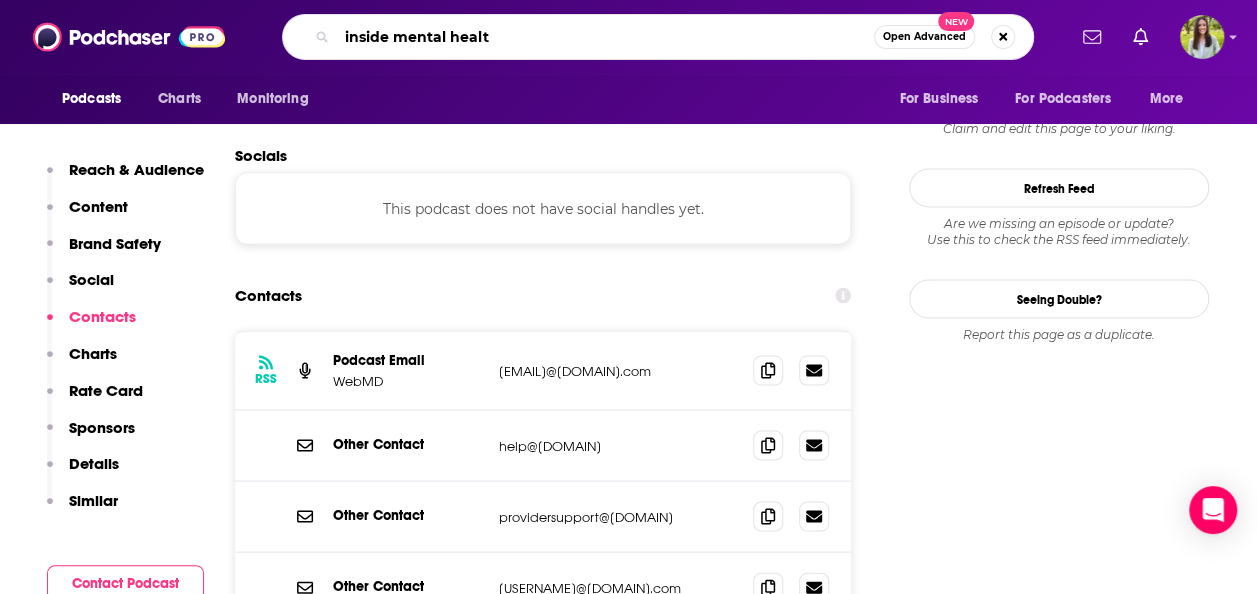 type on "inside mental health" 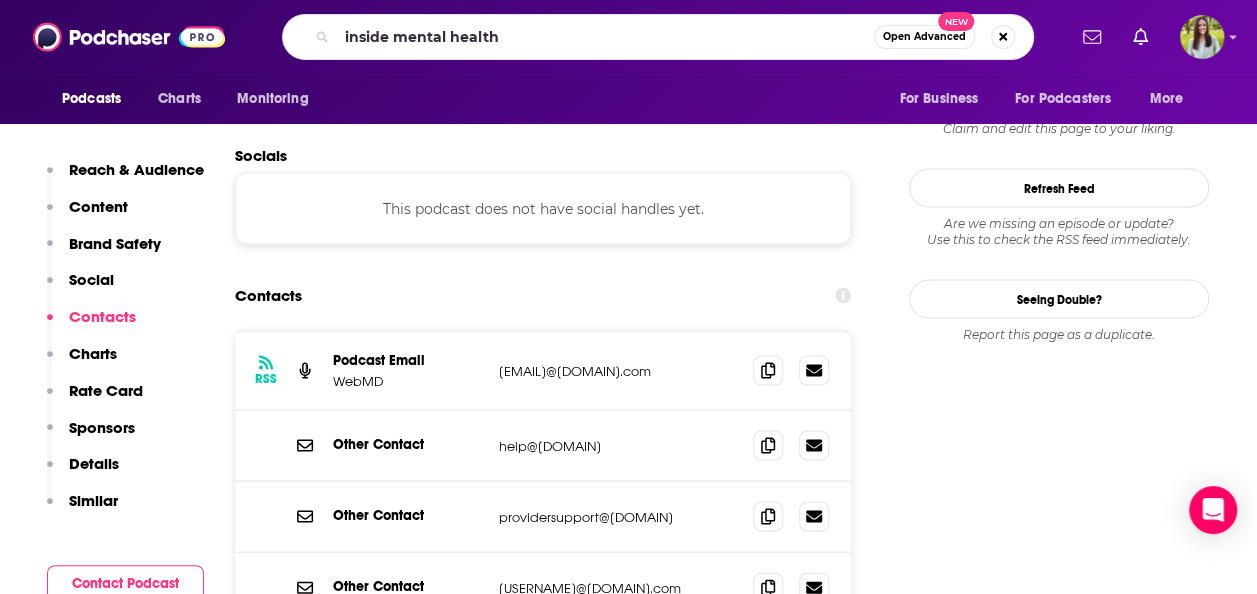 scroll, scrollTop: 0, scrollLeft: 0, axis: both 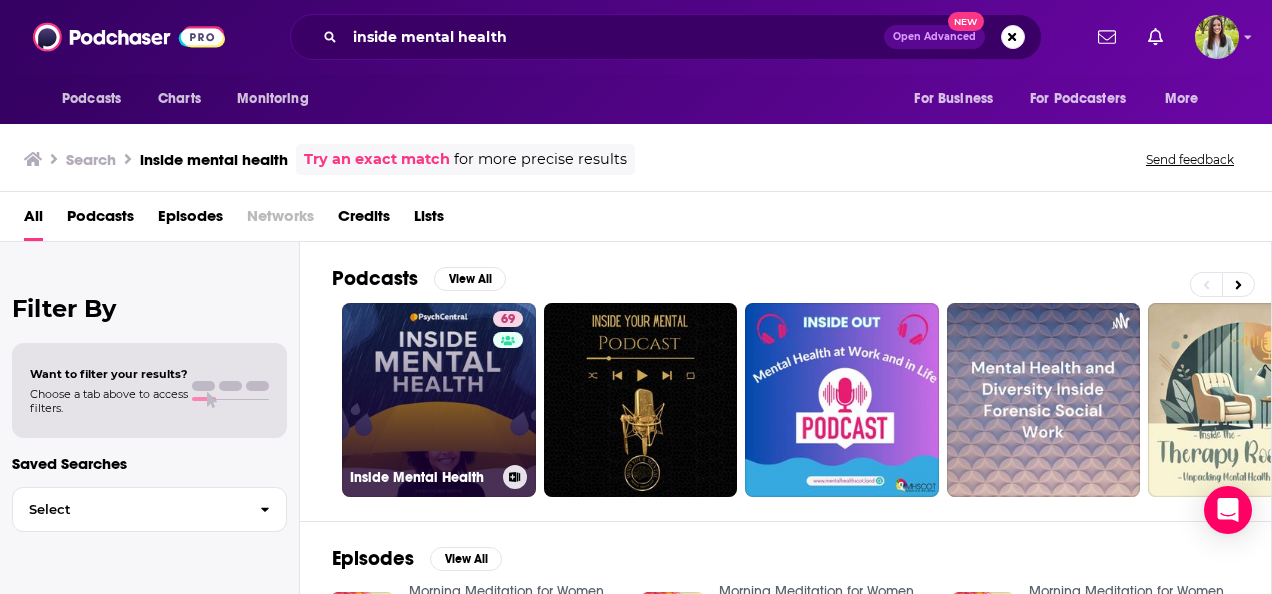 click on "69 Inside Mental Health" at bounding box center [439, 400] 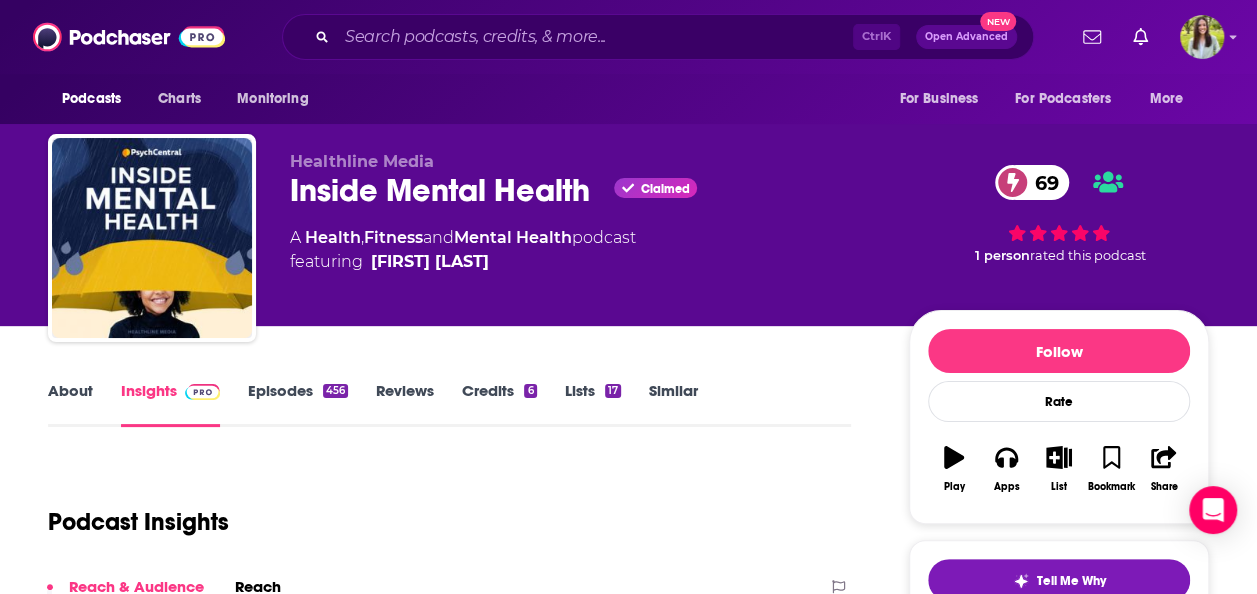 click on "About" at bounding box center (70, 404) 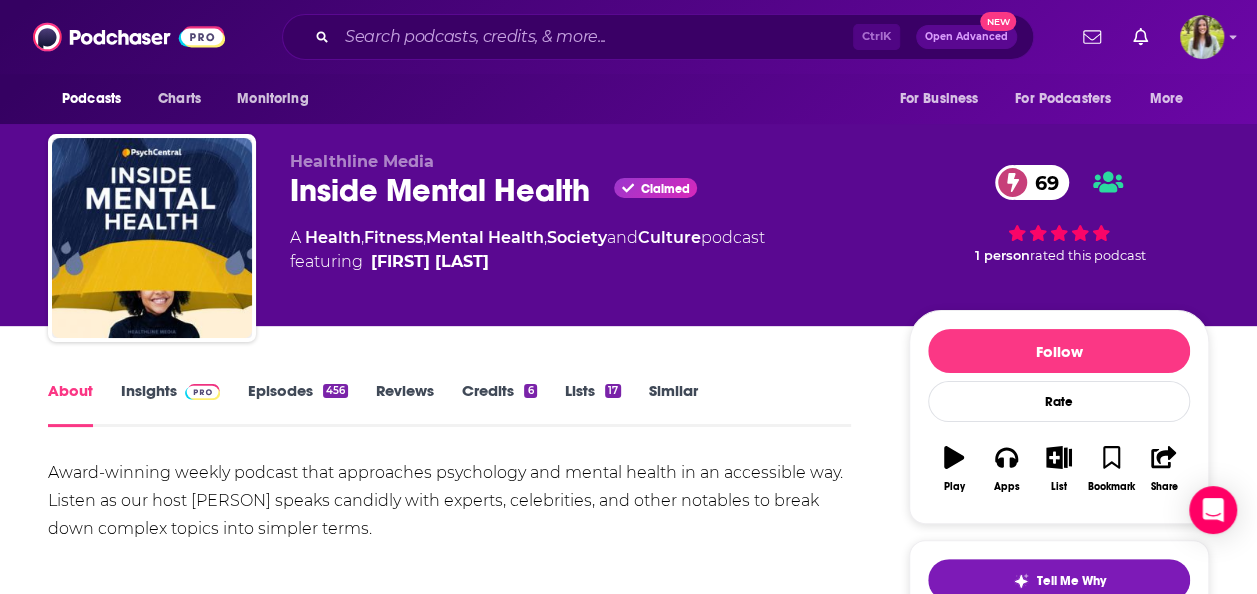 drag, startPoint x: 339, startPoint y: 469, endPoint x: 536, endPoint y: 518, distance: 203.00246 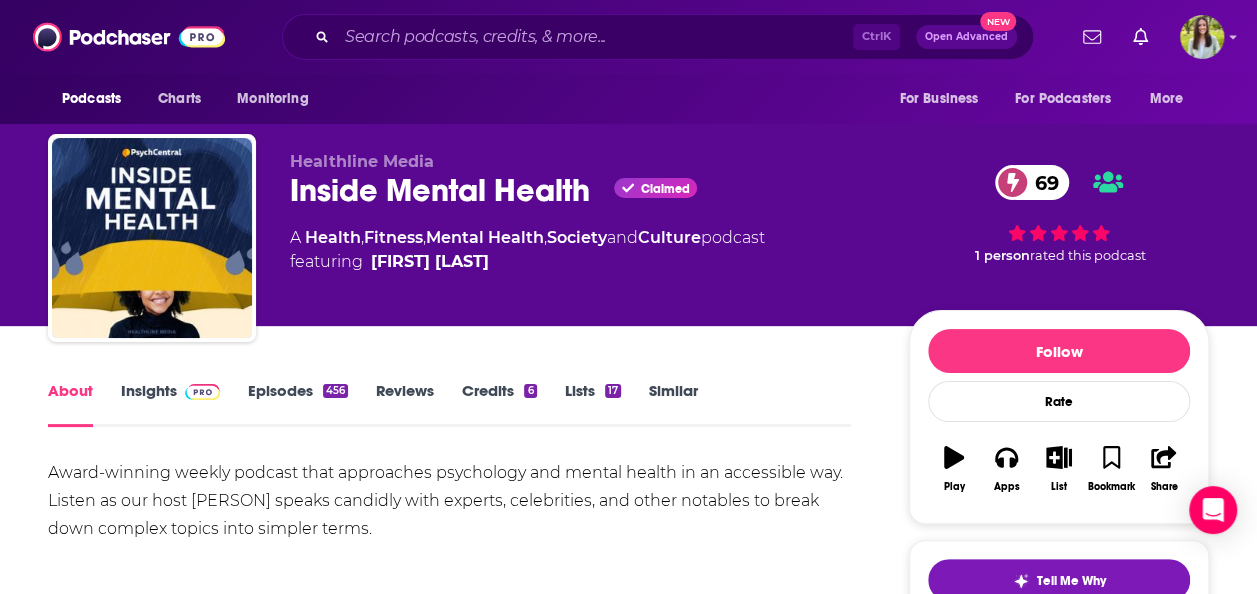 click on "Award-winning weekly podcast that approaches psychology and mental health in an accessible way. Listen as our host [PERSON] speaks candidly with experts, celebrities, and other notables to break down complex topics into simpler terms." at bounding box center (449, 501) 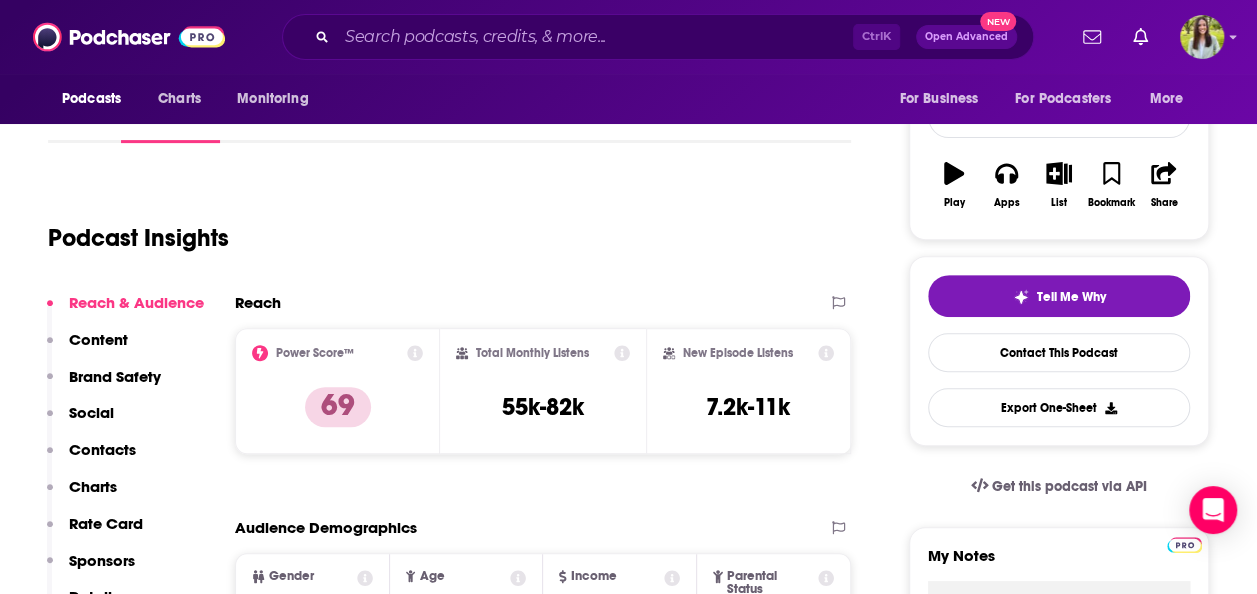 scroll, scrollTop: 398, scrollLeft: 0, axis: vertical 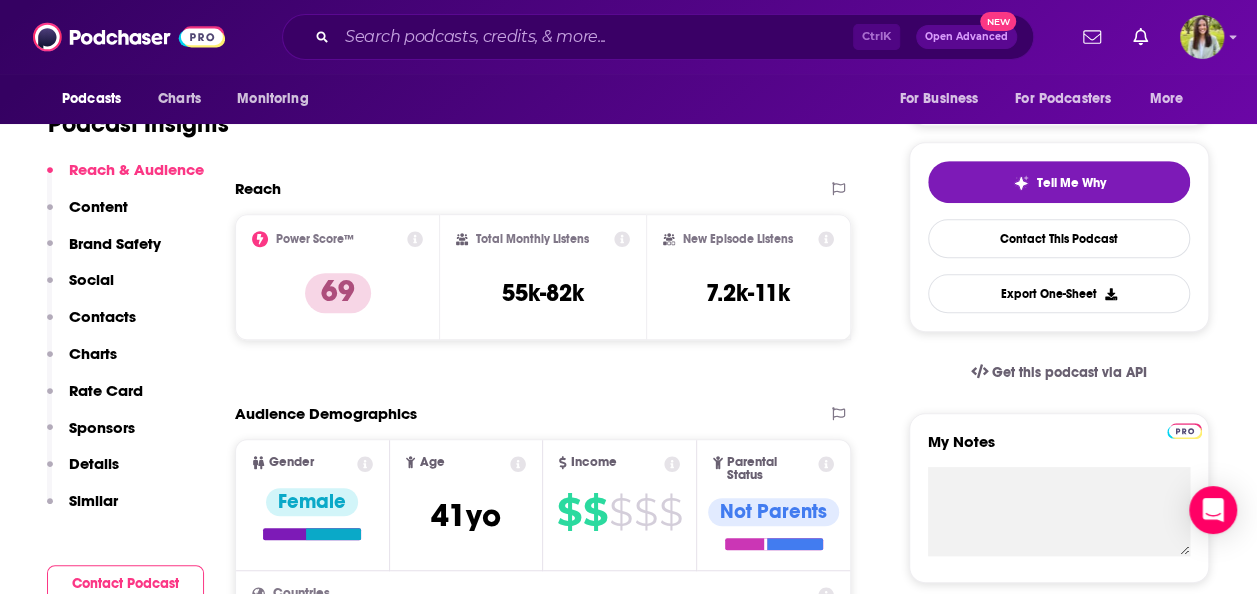 click on "Contacts" at bounding box center [102, 316] 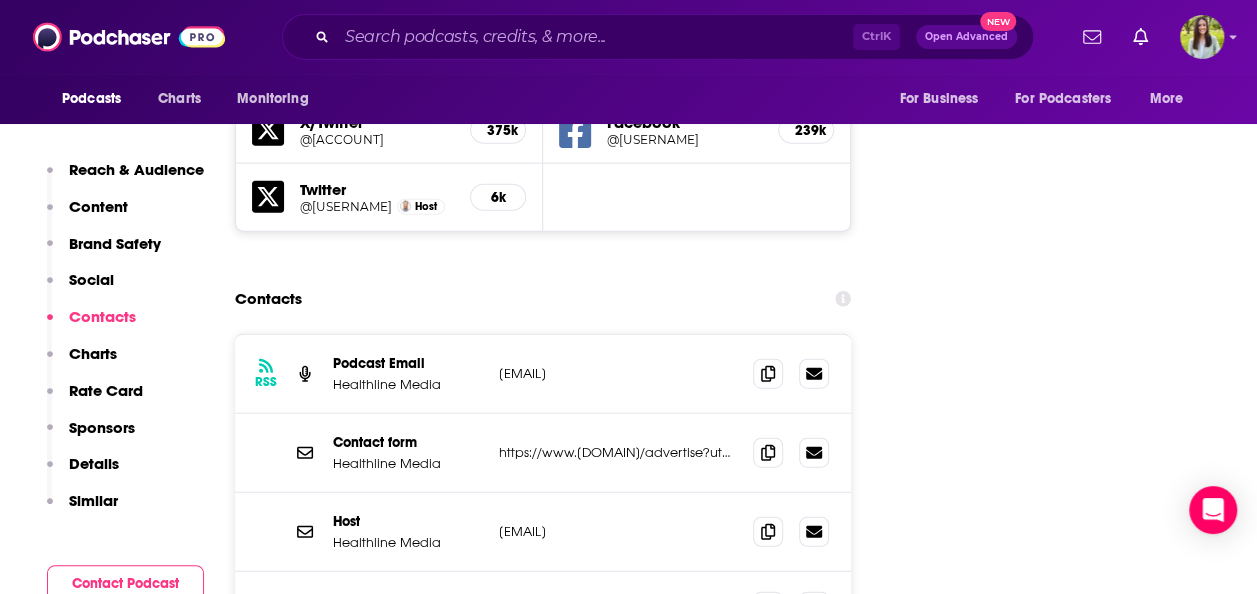scroll, scrollTop: 2222, scrollLeft: 0, axis: vertical 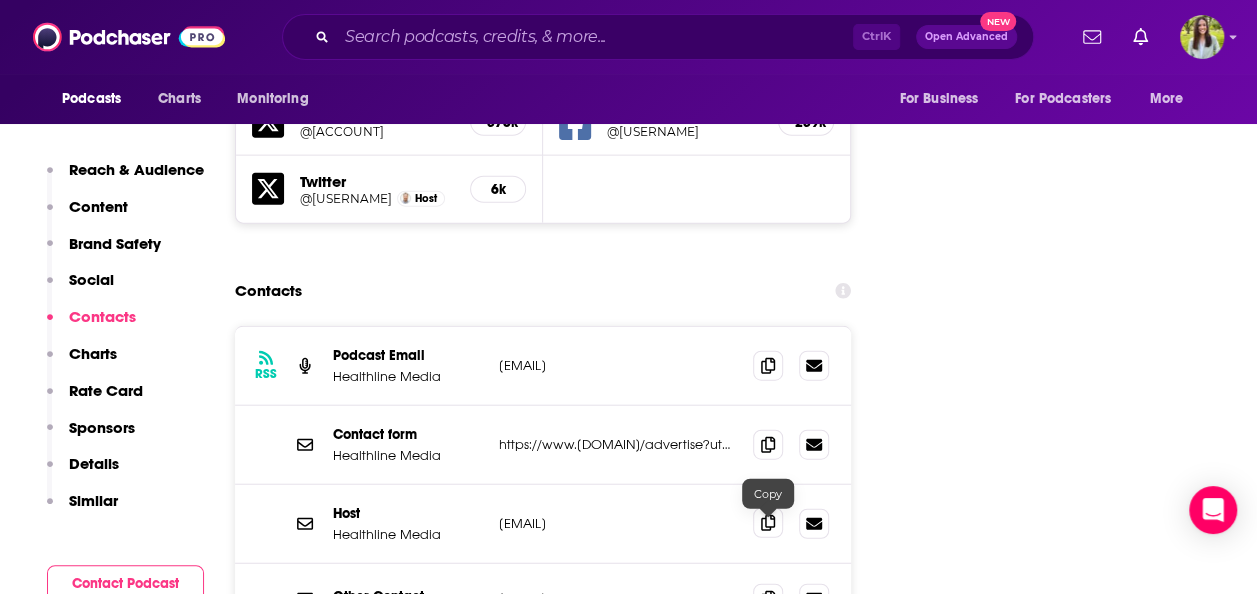 click 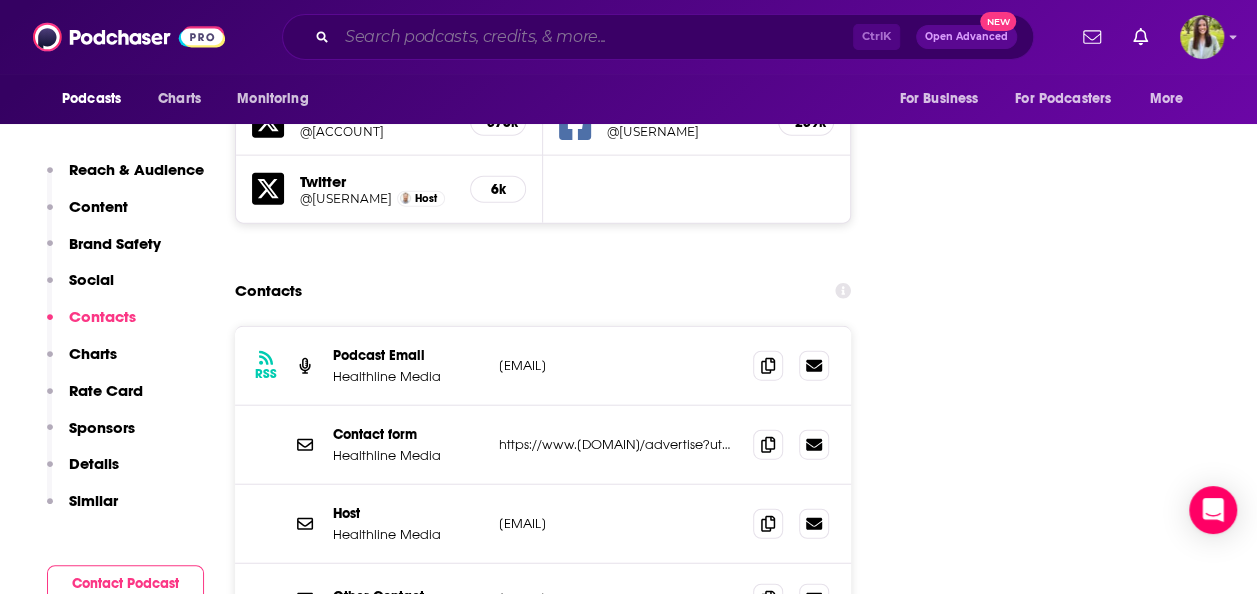 click at bounding box center (595, 37) 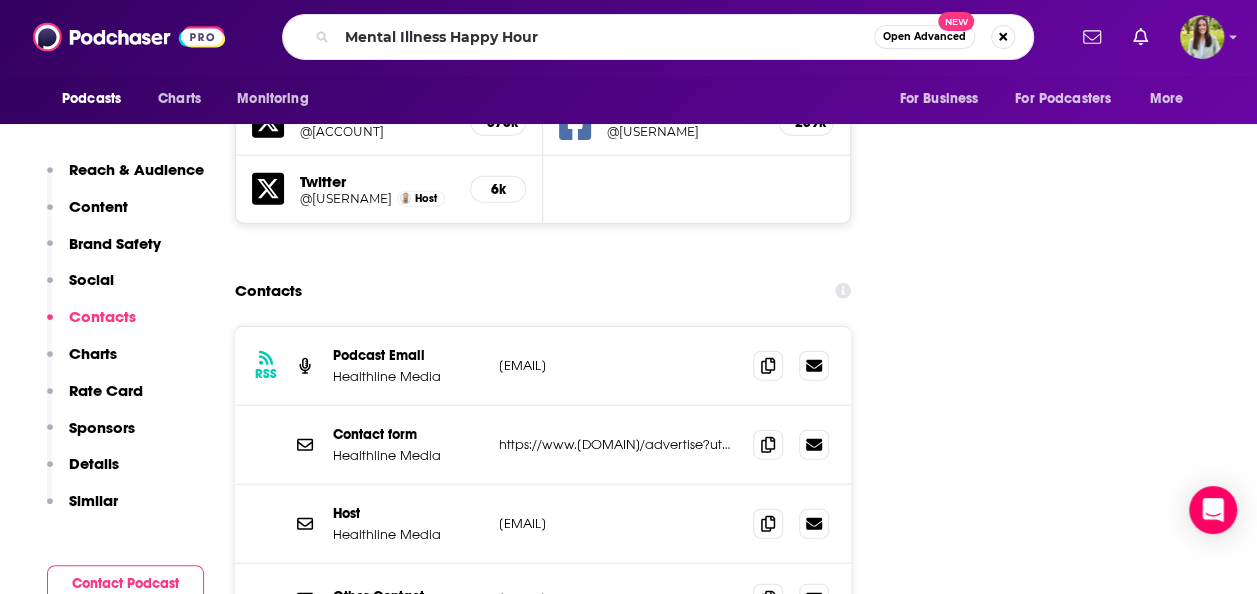 scroll, scrollTop: 0, scrollLeft: 0, axis: both 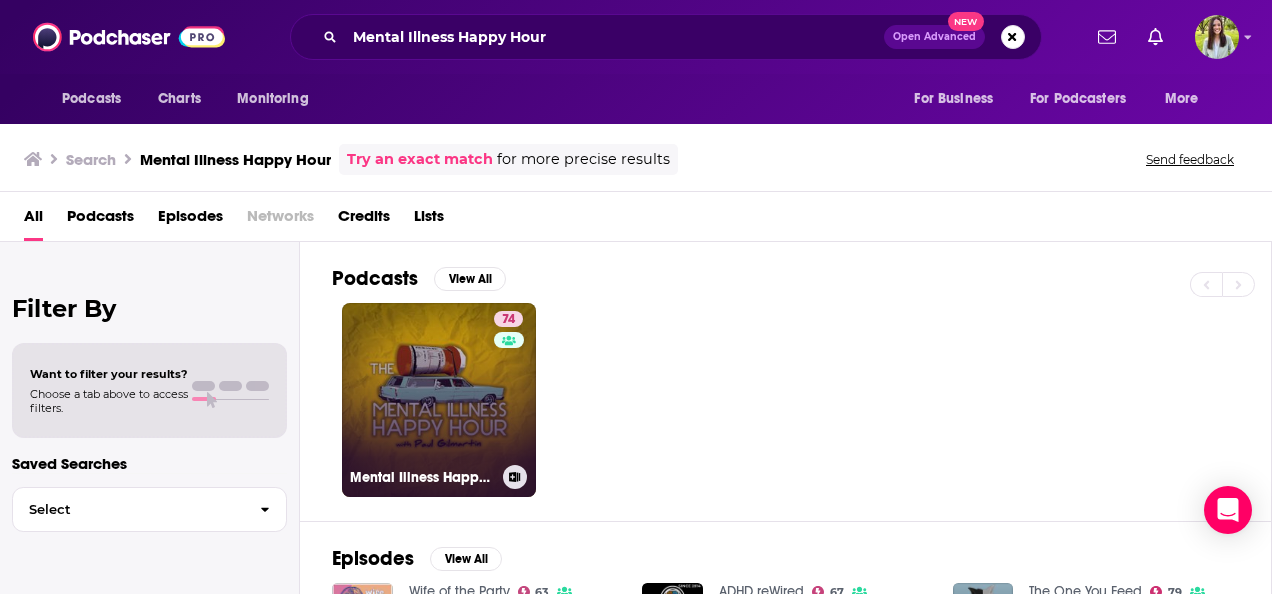 click on "74 Mental Illness Happy Hour" at bounding box center (439, 400) 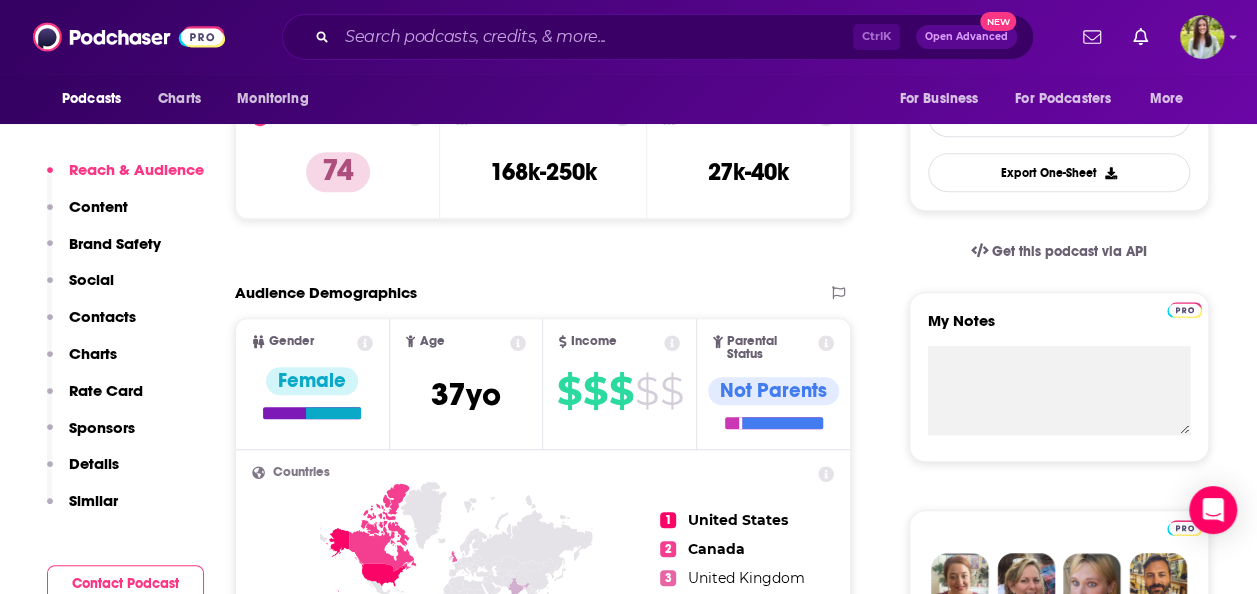 scroll, scrollTop: 692, scrollLeft: 0, axis: vertical 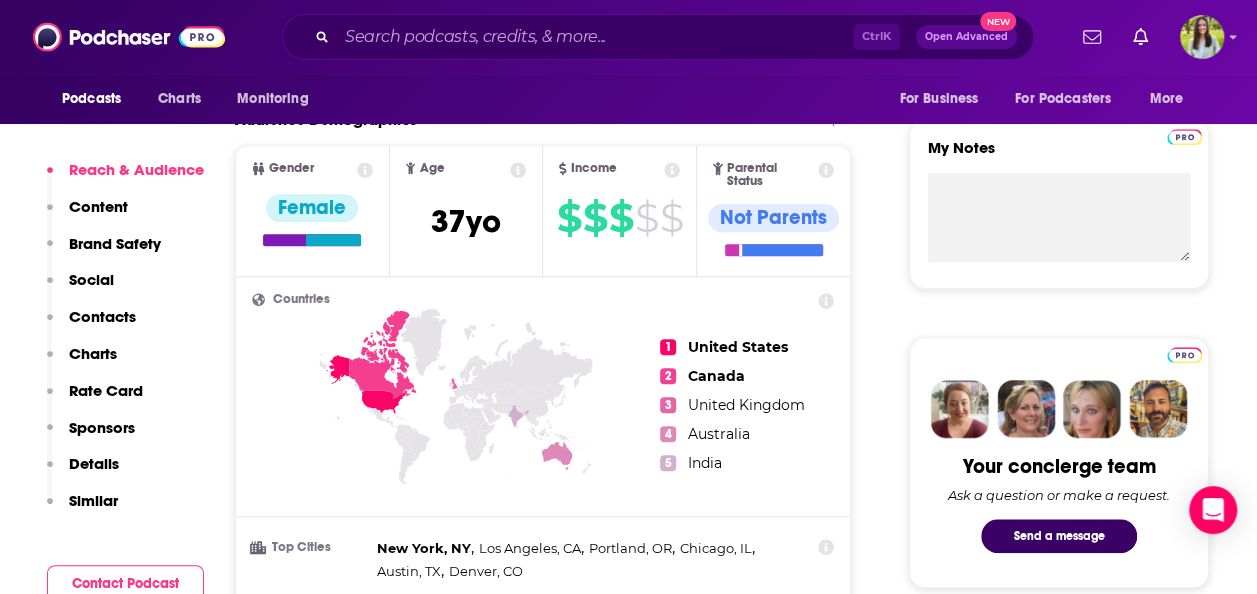 click on "Contacts" at bounding box center (102, 316) 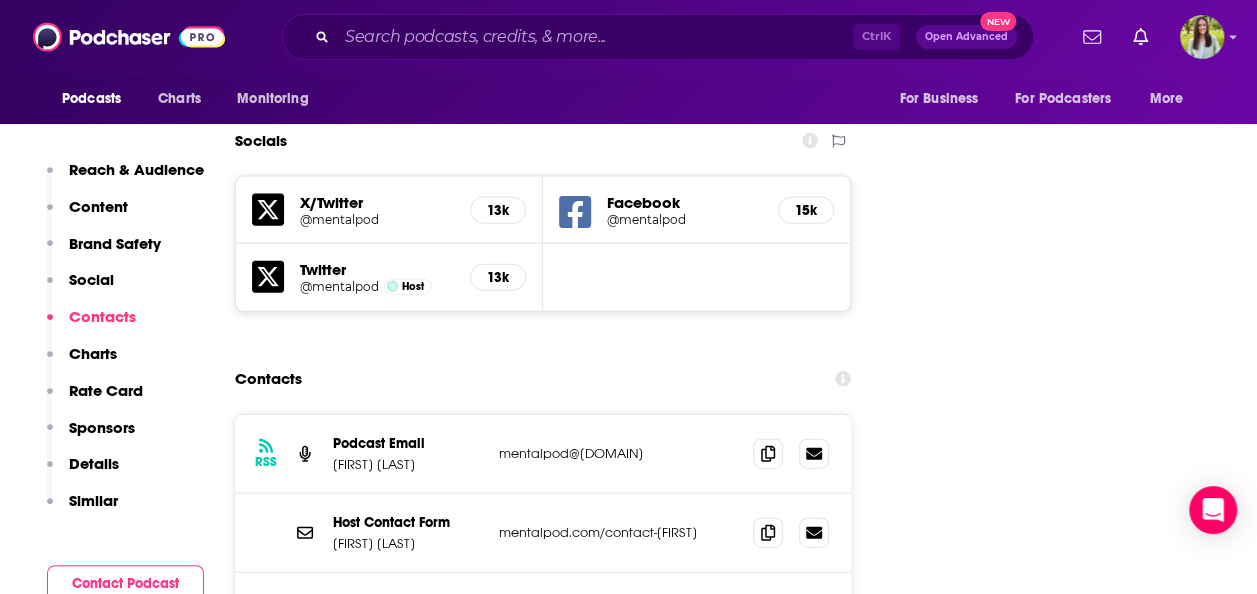 scroll, scrollTop: 2245, scrollLeft: 0, axis: vertical 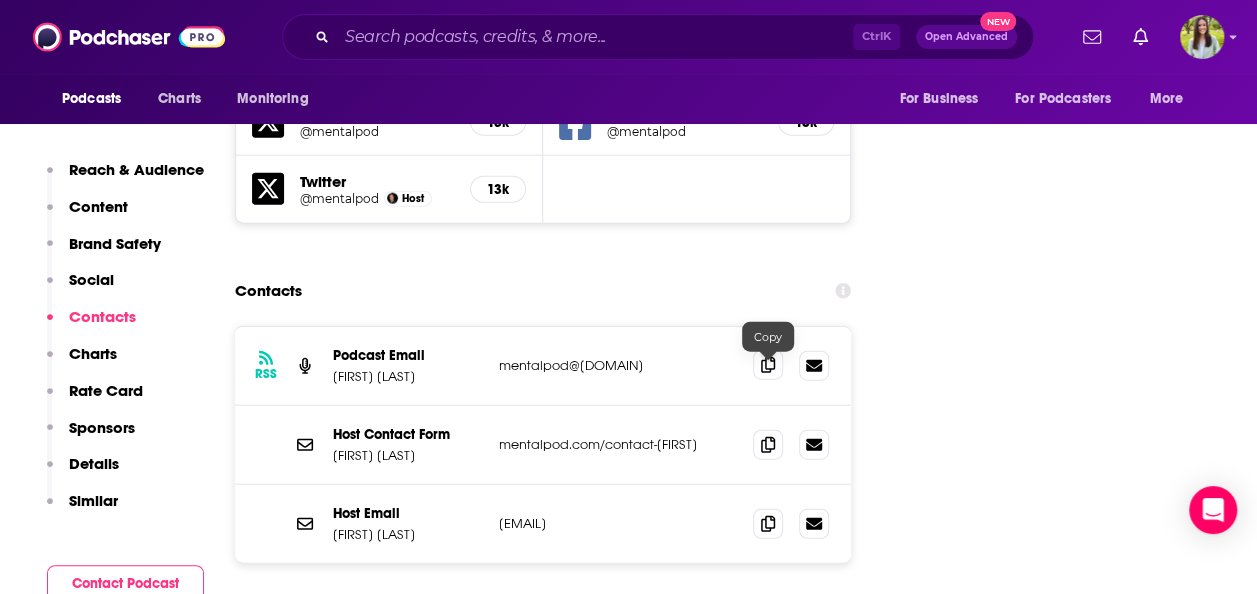 click 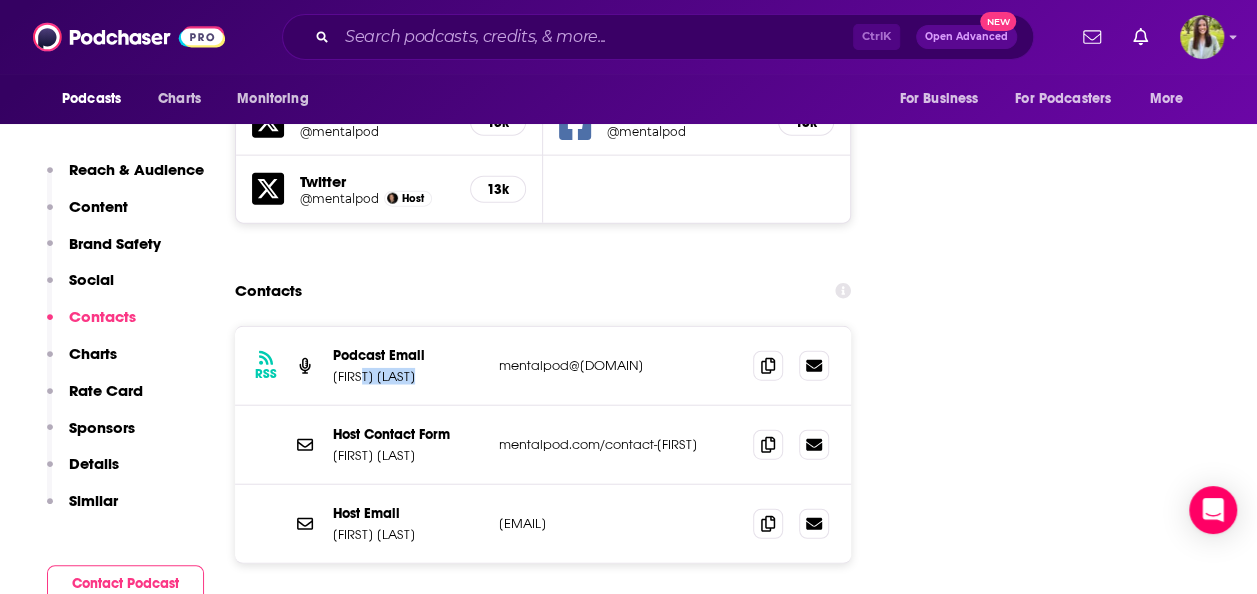 drag, startPoint x: 424, startPoint y: 376, endPoint x: 365, endPoint y: 378, distance: 59.03389 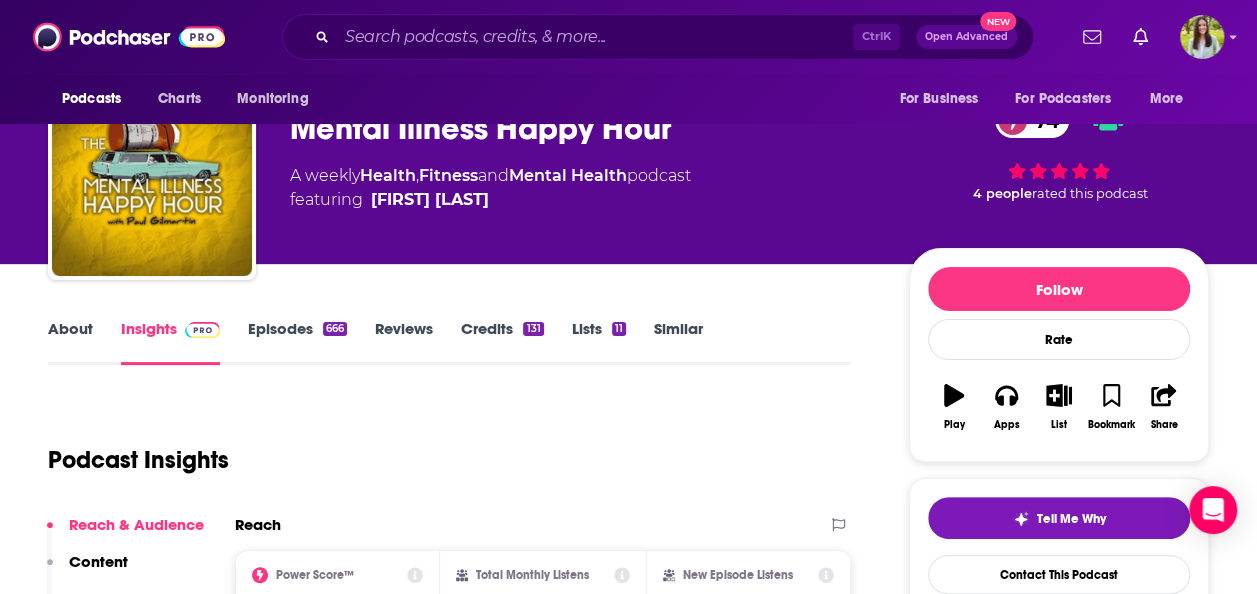 scroll, scrollTop: 48, scrollLeft: 0, axis: vertical 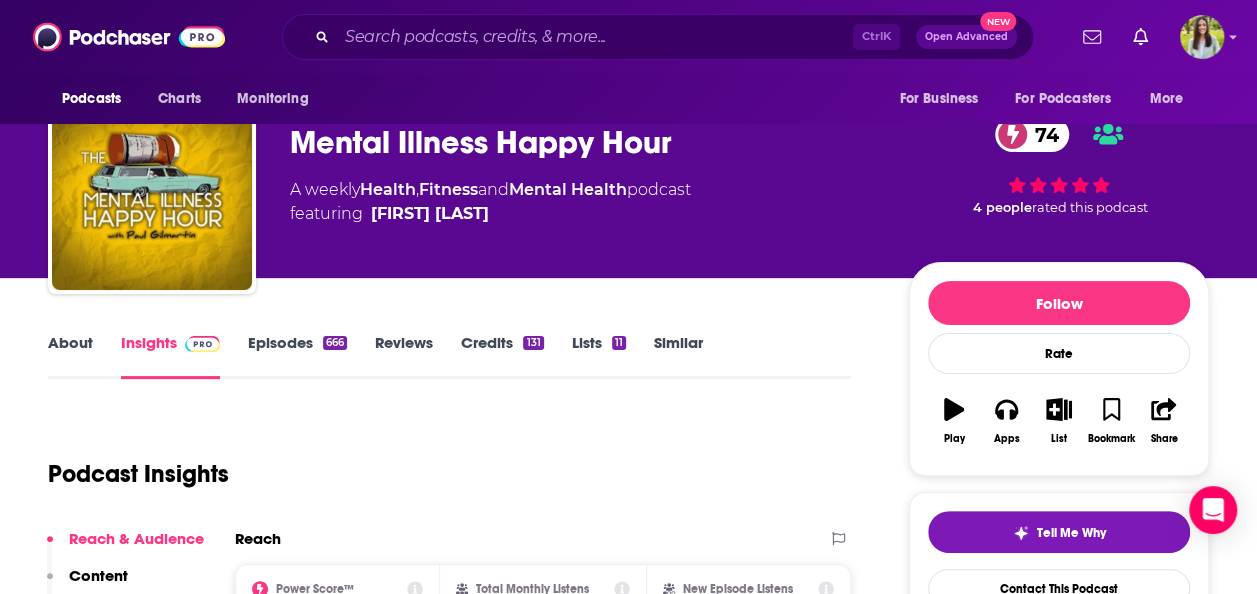 click on "About" at bounding box center (70, 356) 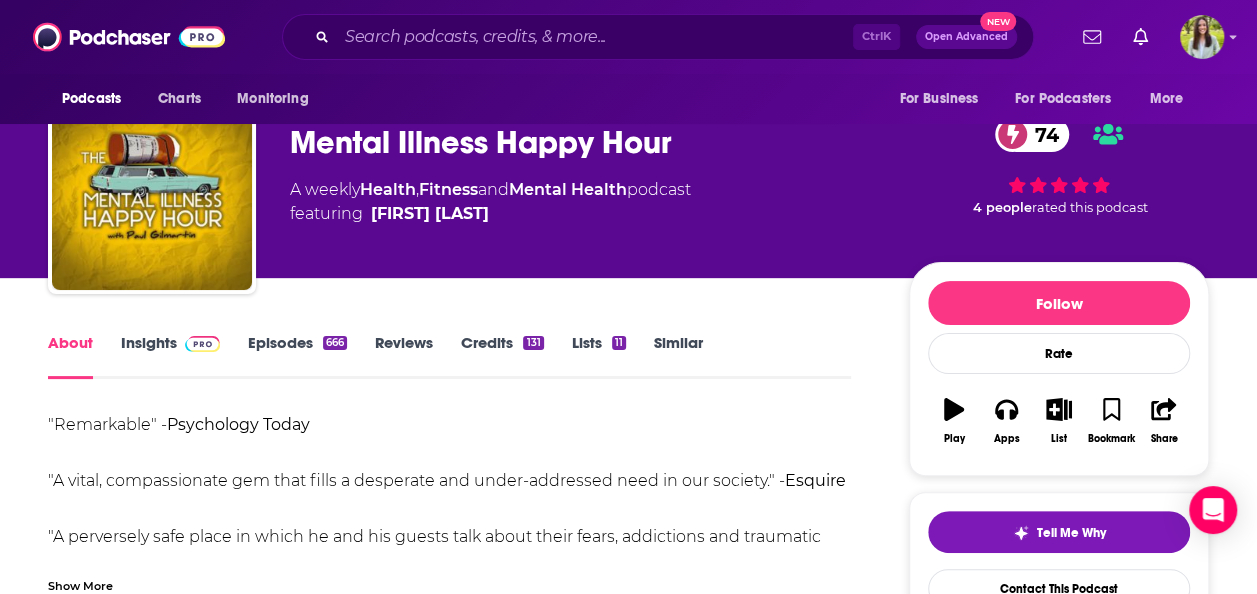 scroll, scrollTop: 0, scrollLeft: 0, axis: both 